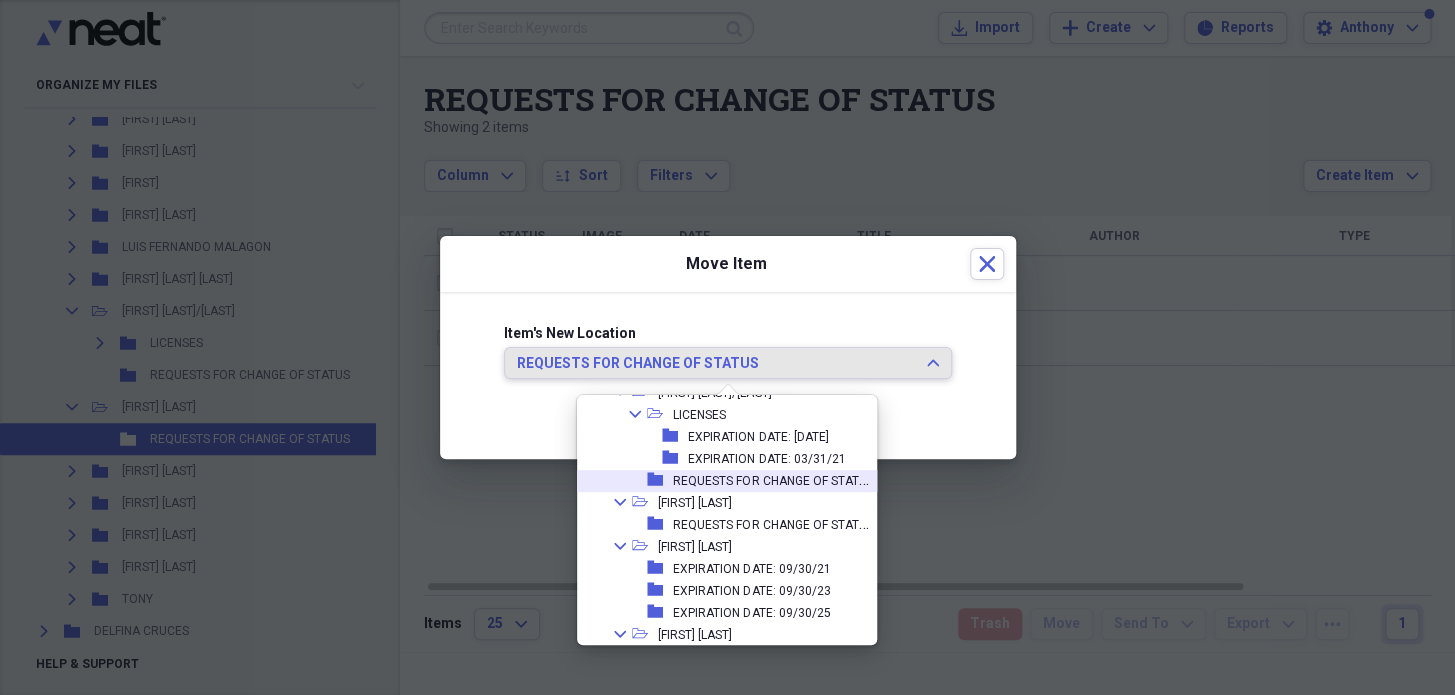 click on "REQUESTS FOR CHANGE OF STATUS" at bounding box center (773, 479) 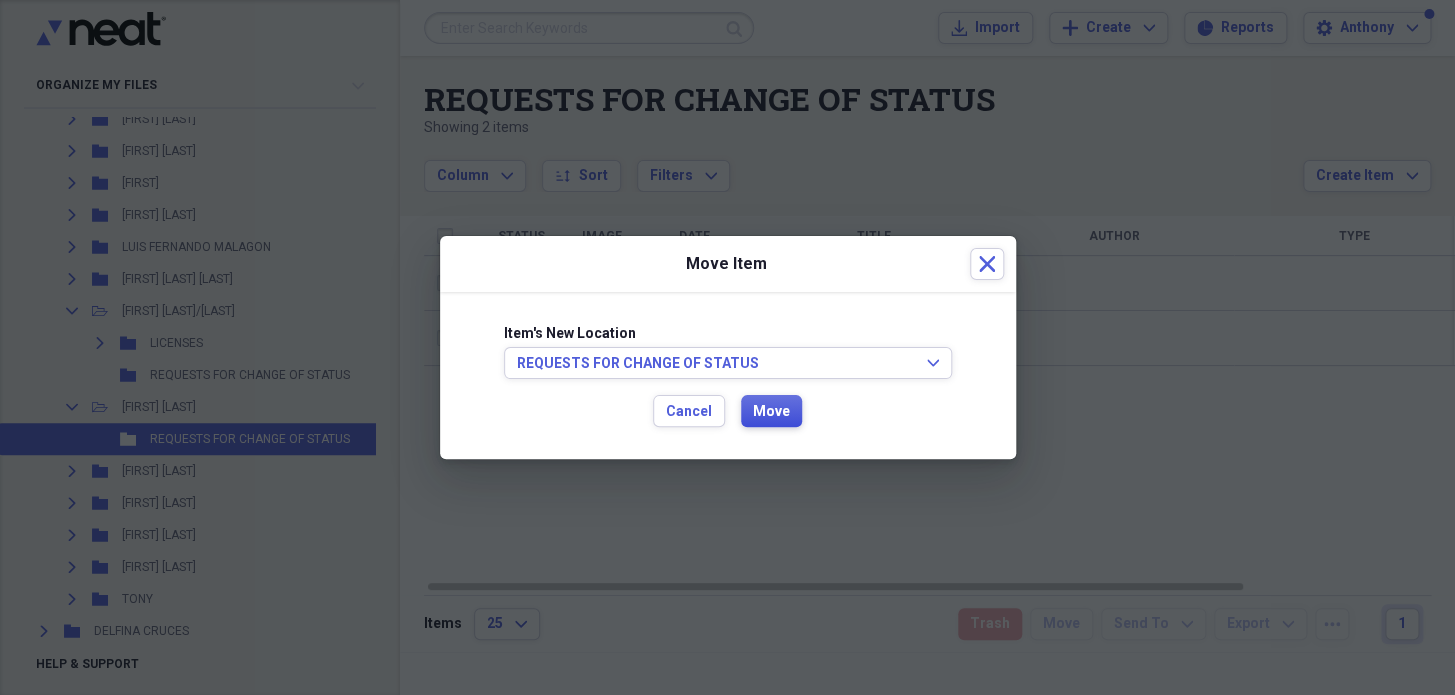 click on "Move" at bounding box center (771, 412) 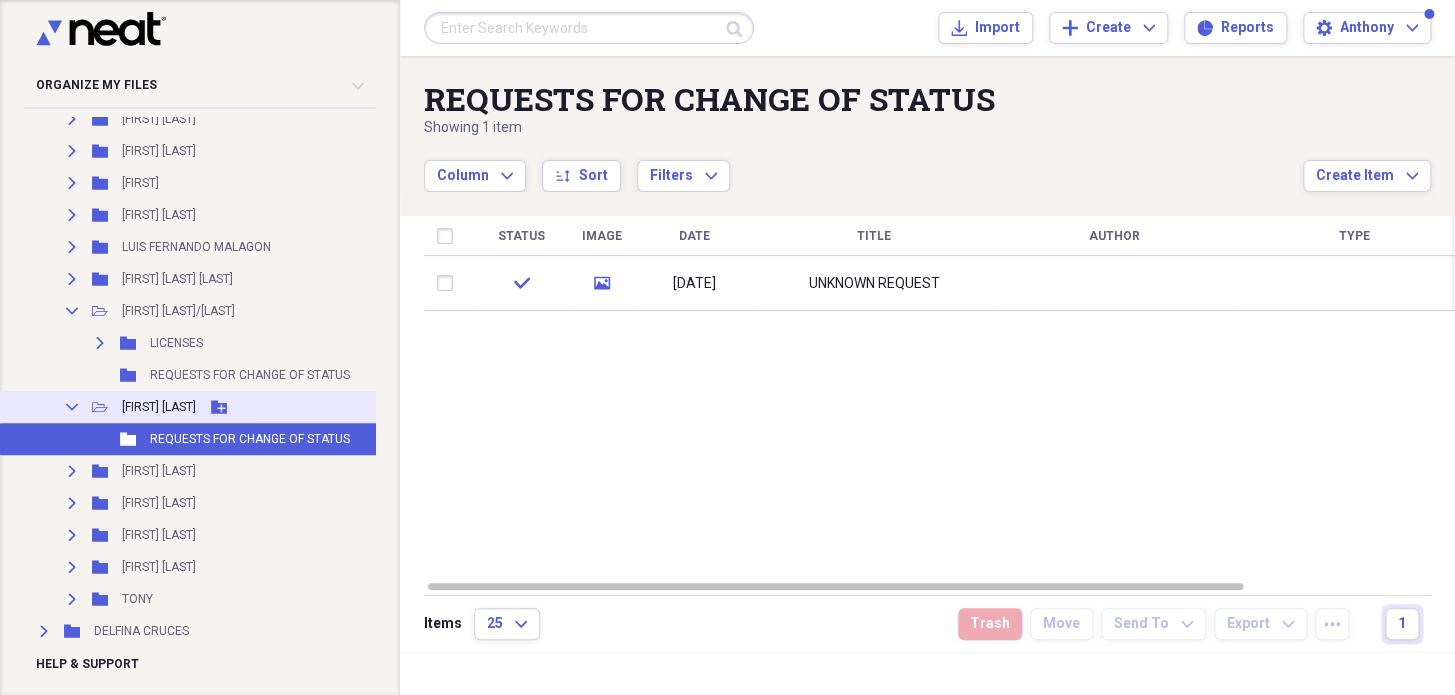 click 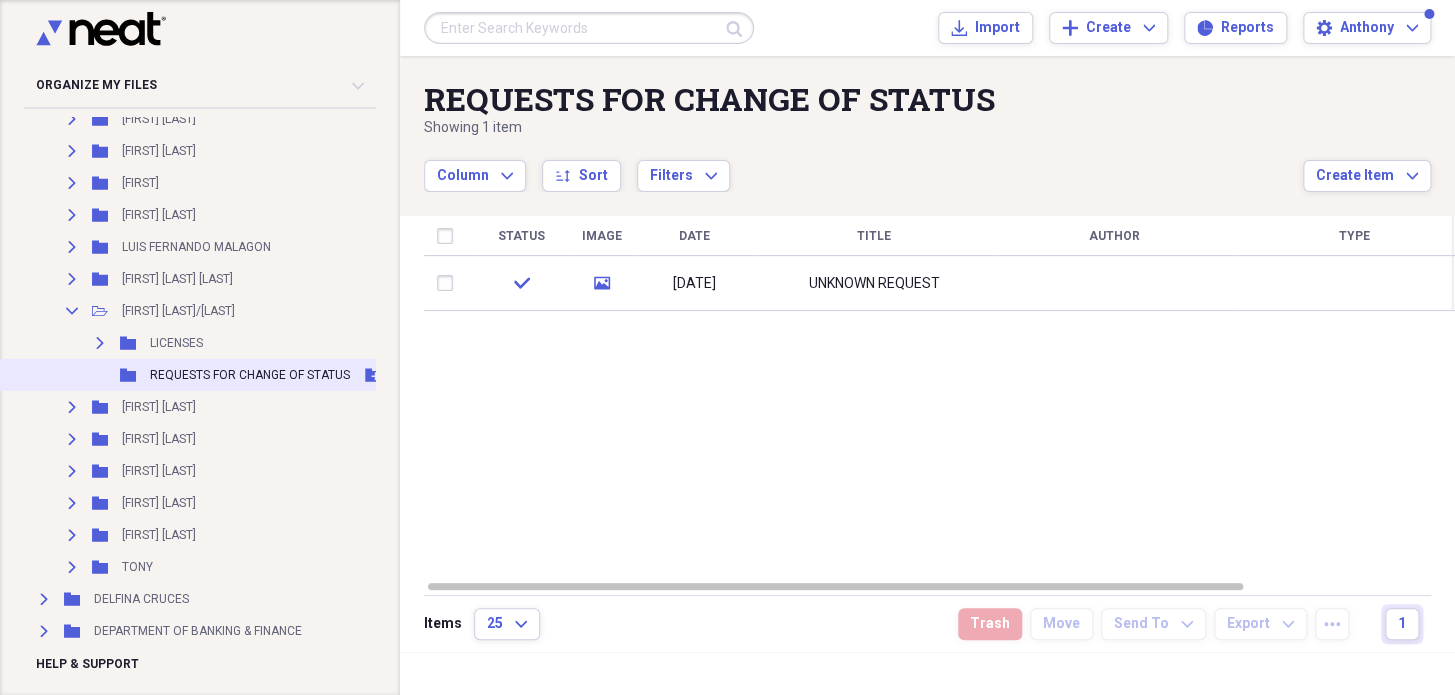 click on "REQUESTS FOR CHANGE OF STATUS" at bounding box center [250, 375] 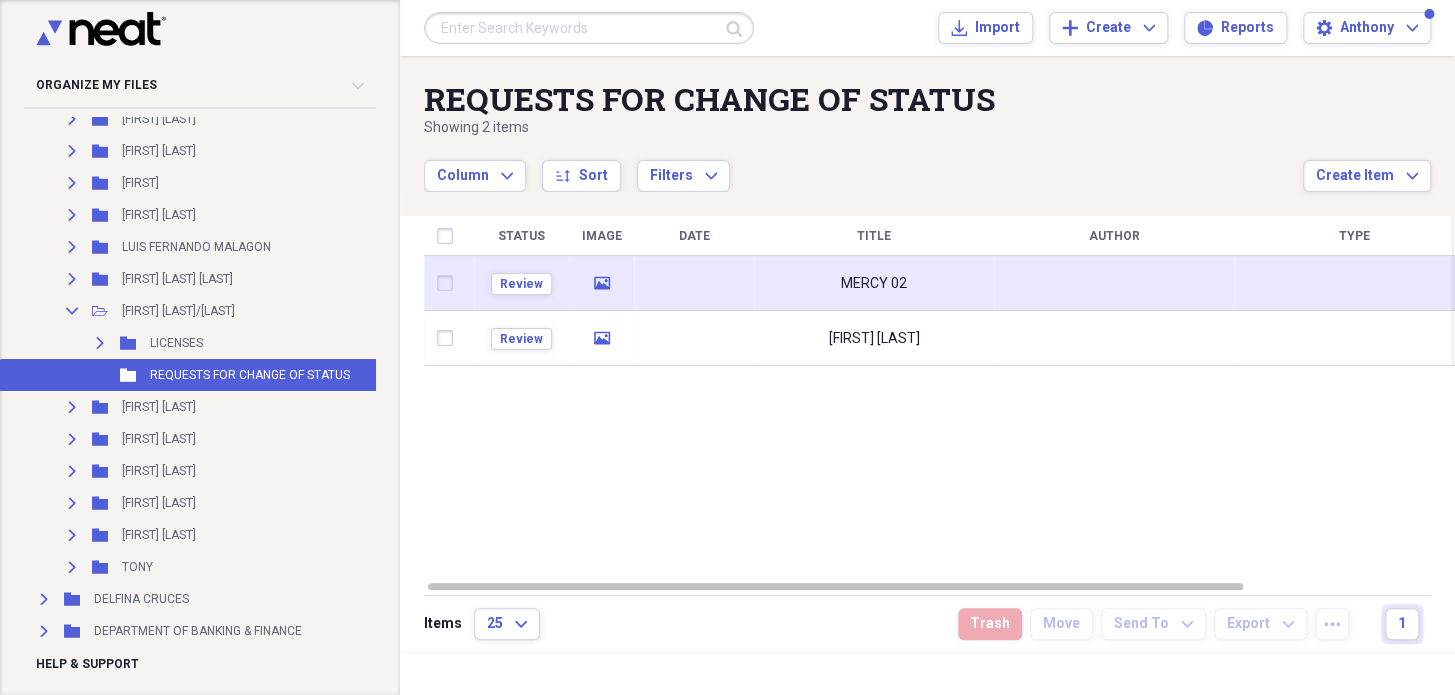 drag, startPoint x: 824, startPoint y: 295, endPoint x: 799, endPoint y: 290, distance: 25.495098 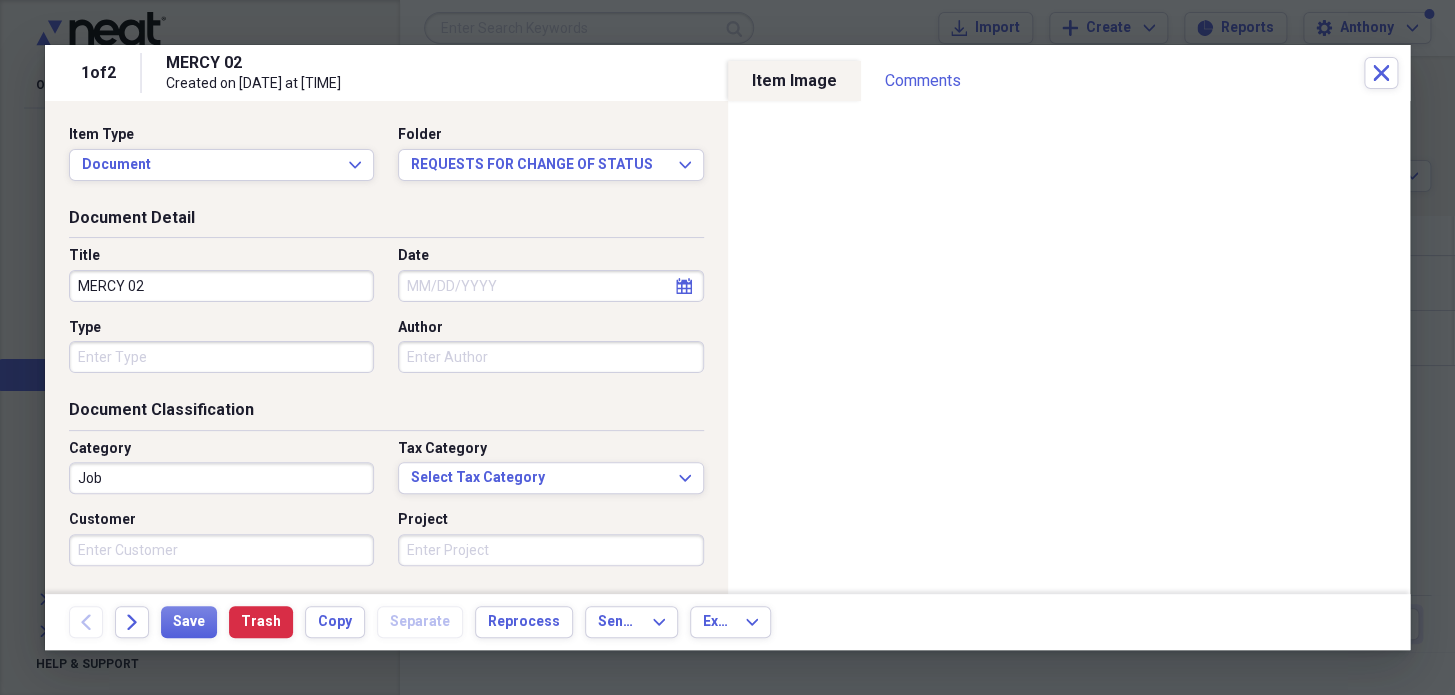 drag, startPoint x: 118, startPoint y: 281, endPoint x: 19, endPoint y: 284, distance: 99.04544 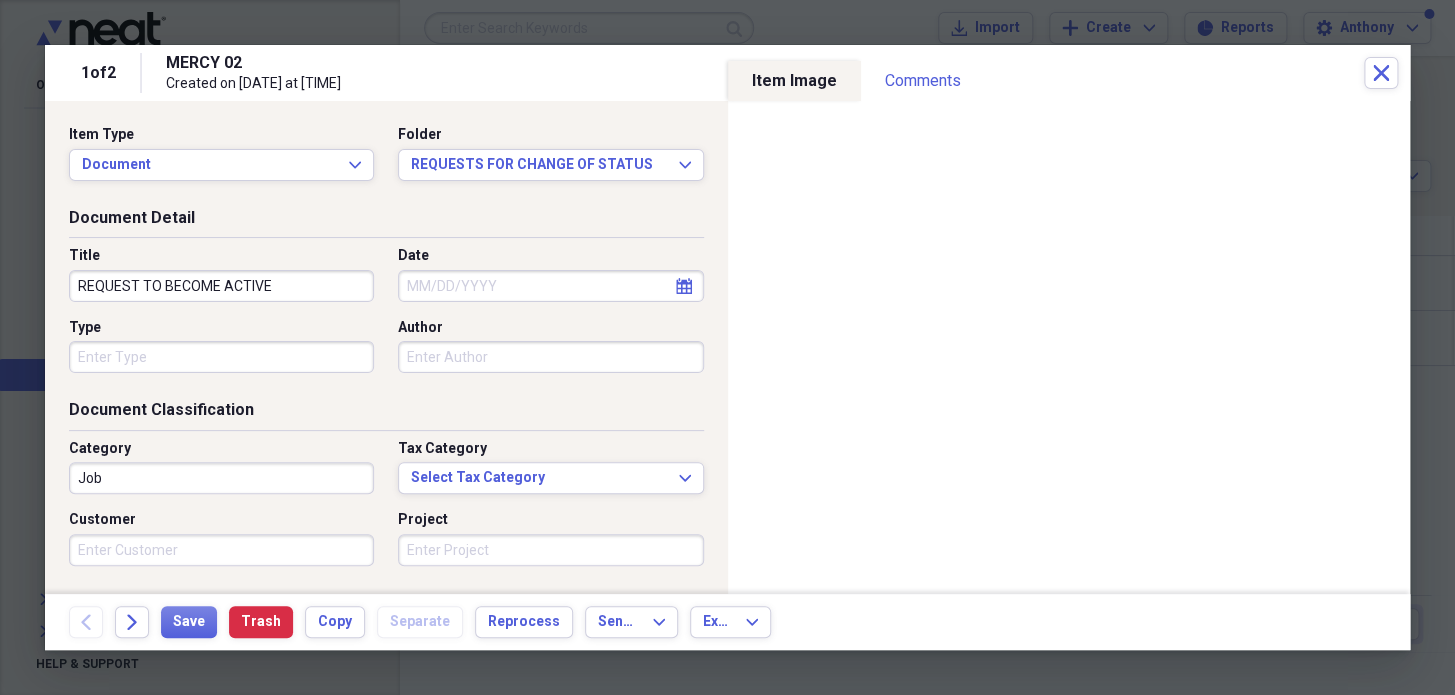 type on "REQUEST TO BECOME ACTIVE" 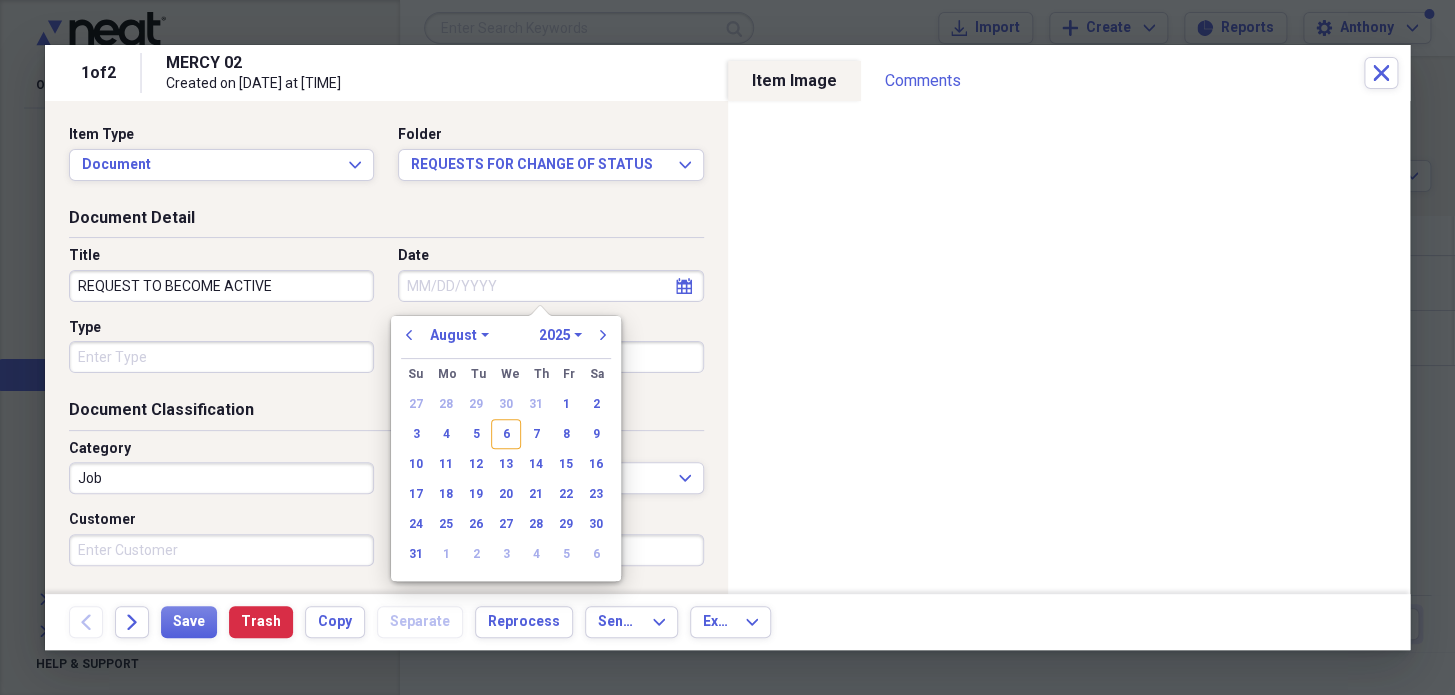 click on "Date" at bounding box center (550, 286) 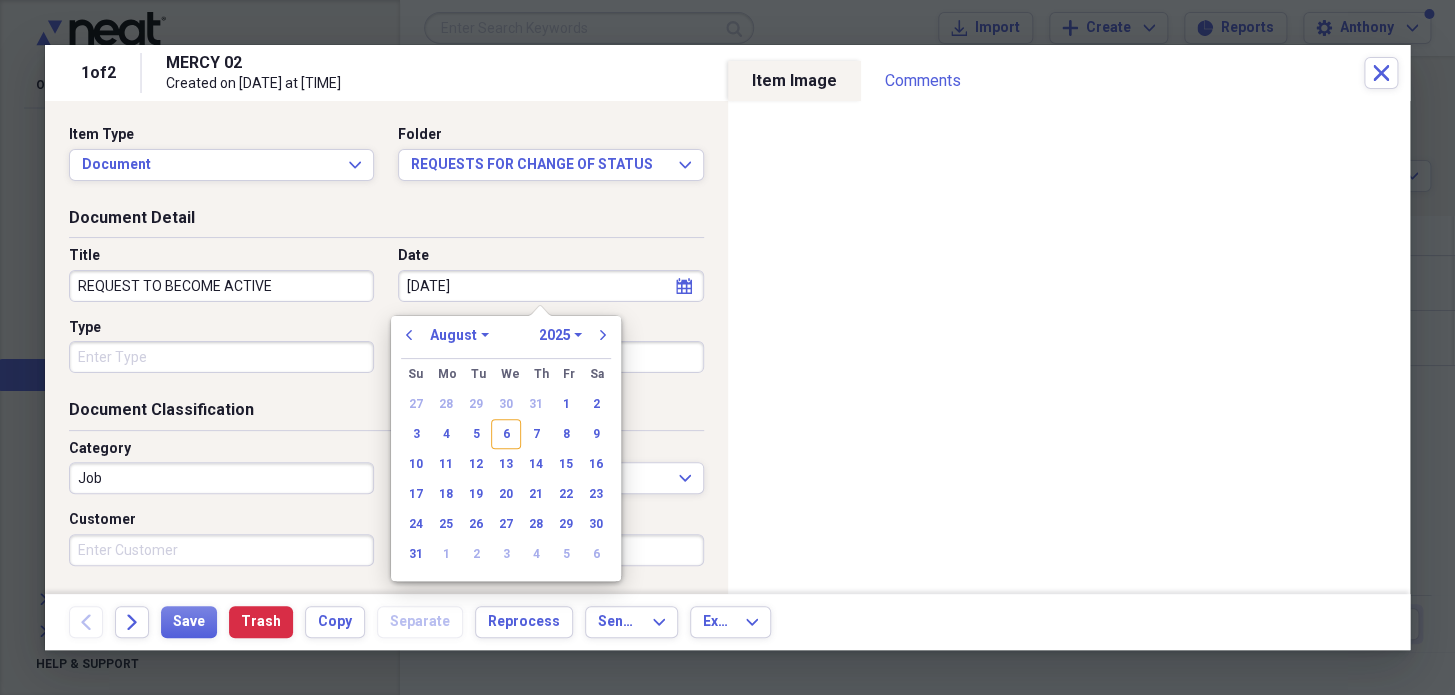 type on "04/23/02" 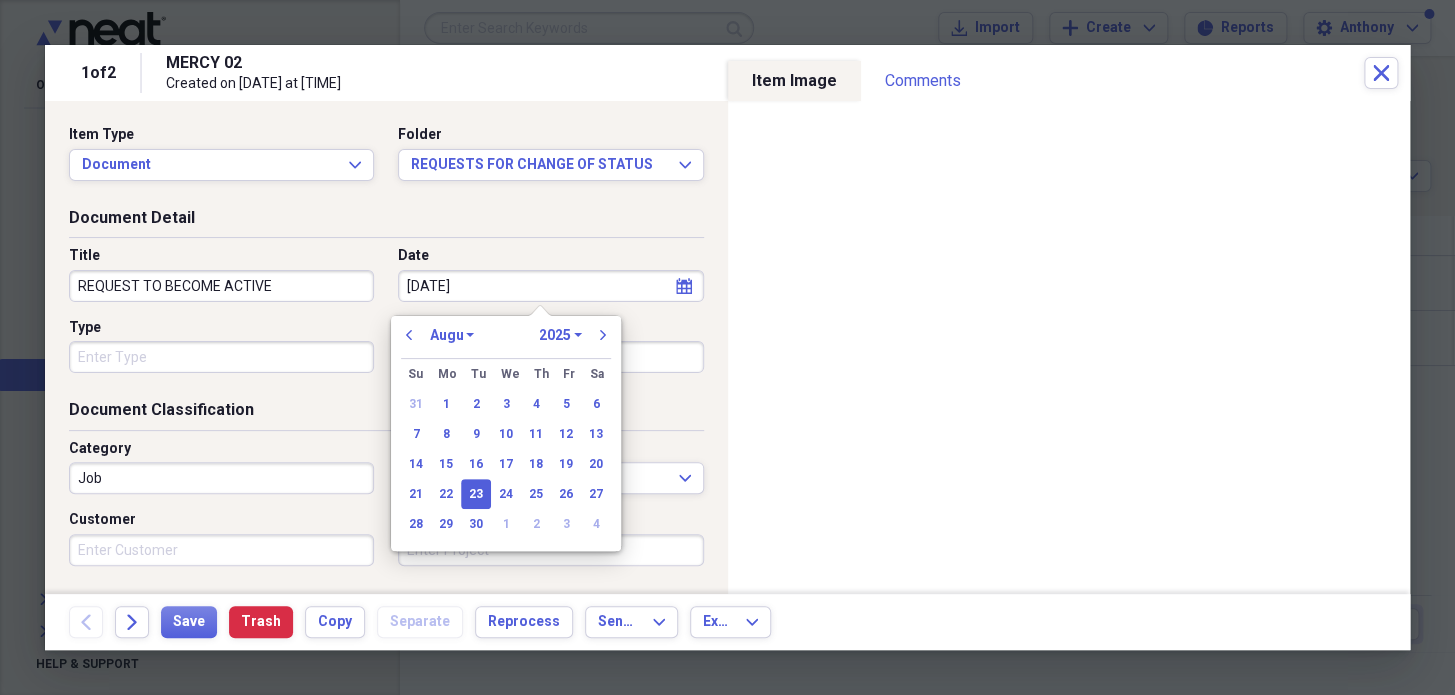 select on "3" 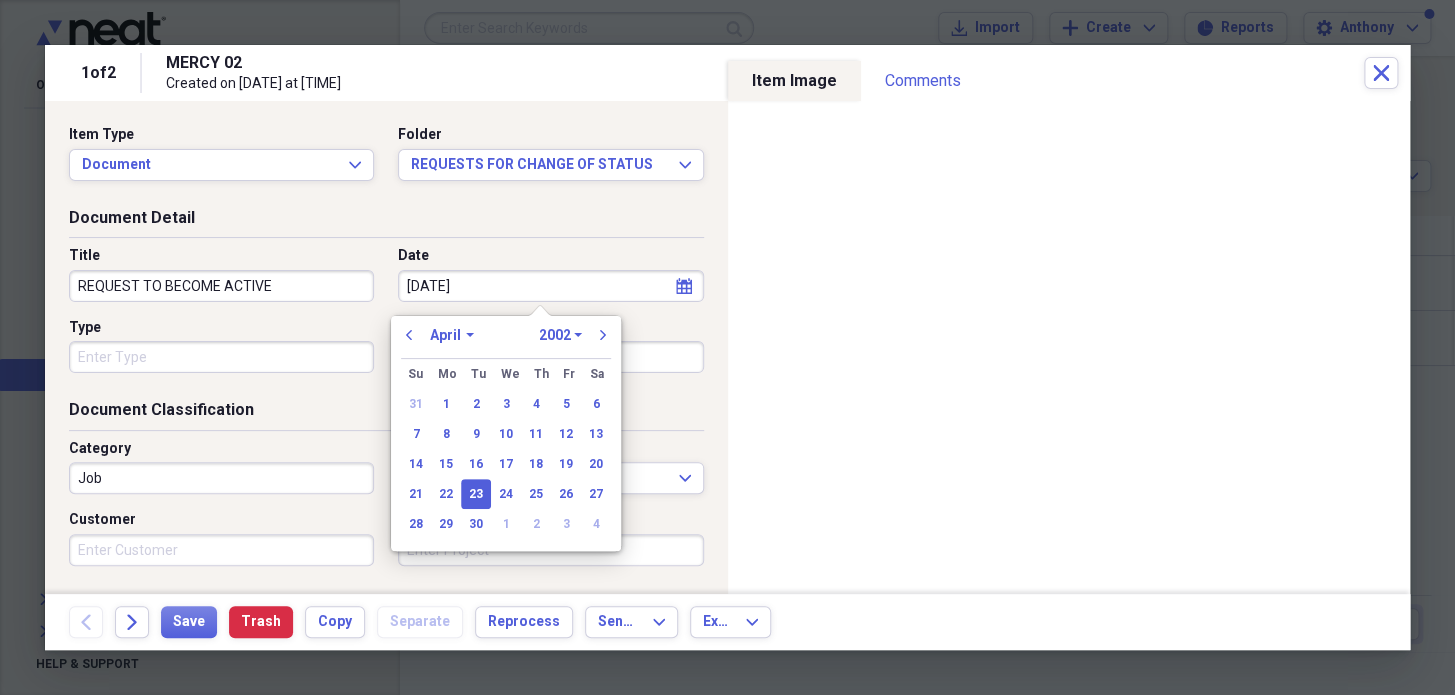 type on "04/23/2002" 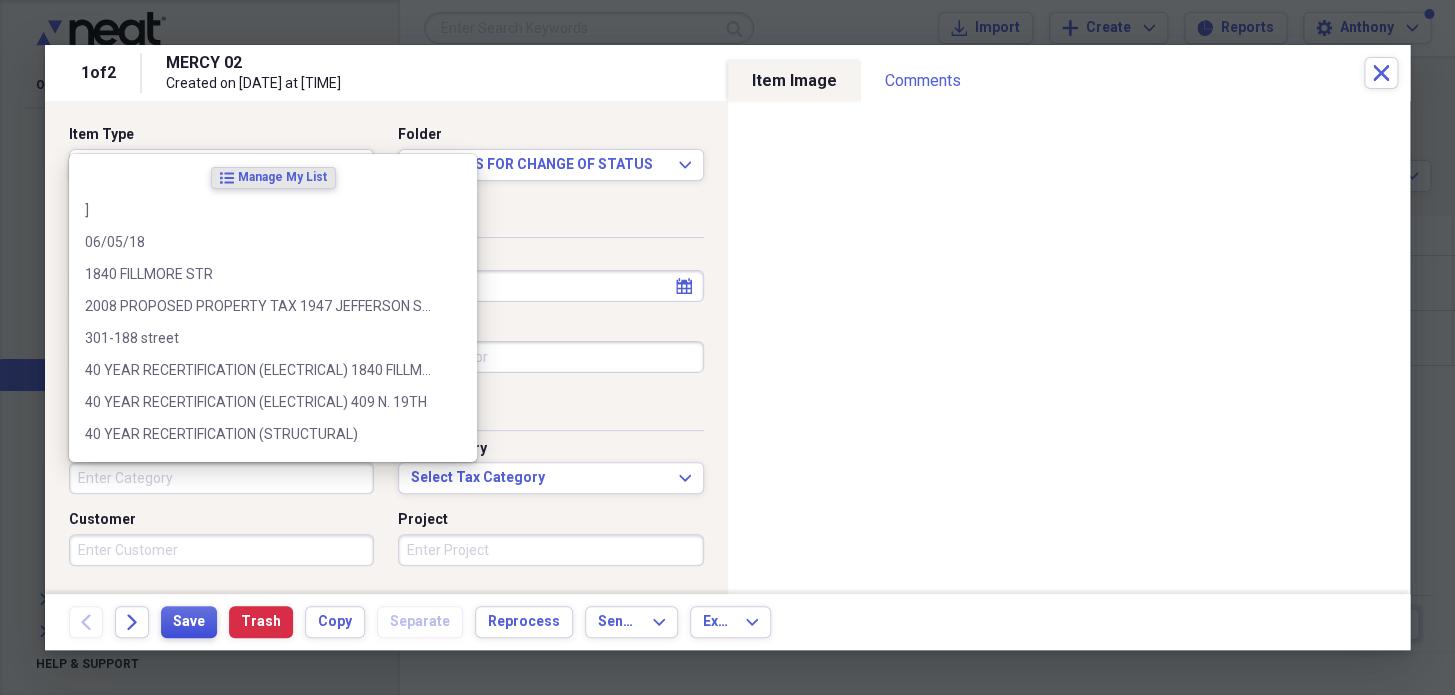 type 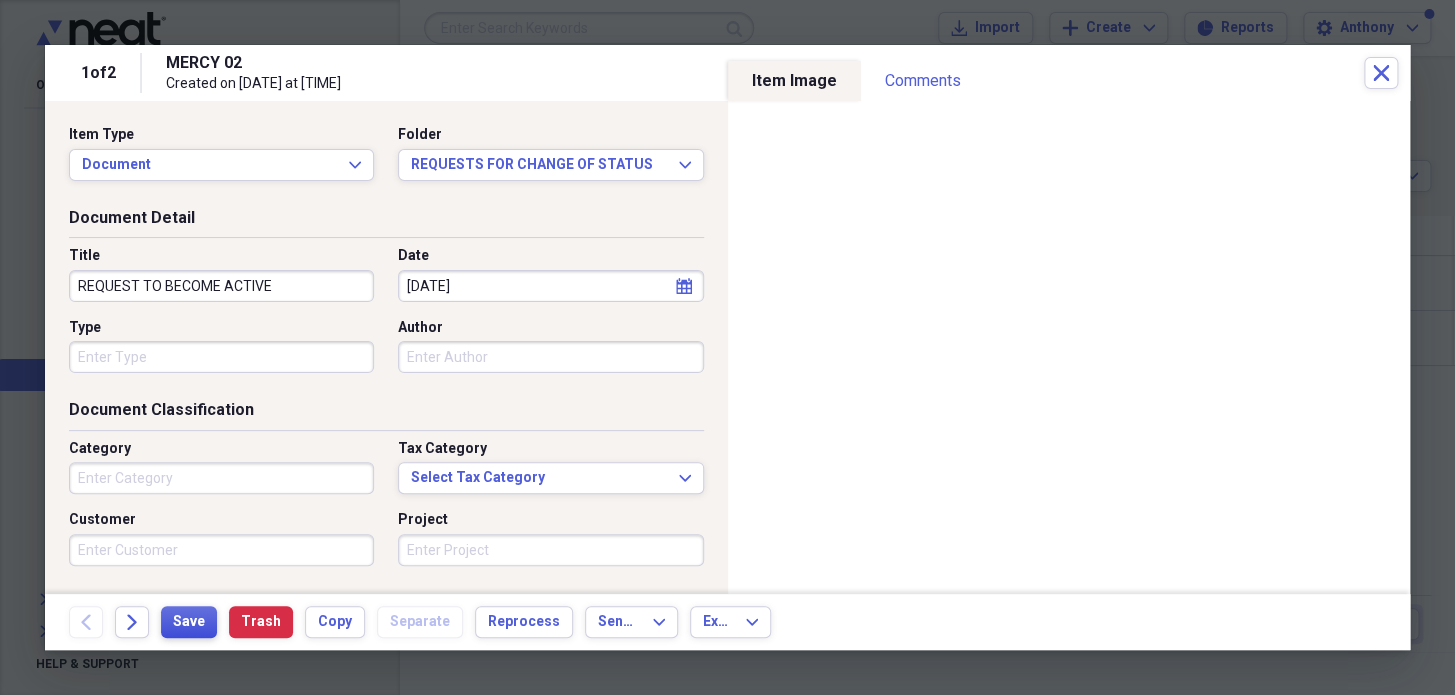 click on "Save" at bounding box center [189, 622] 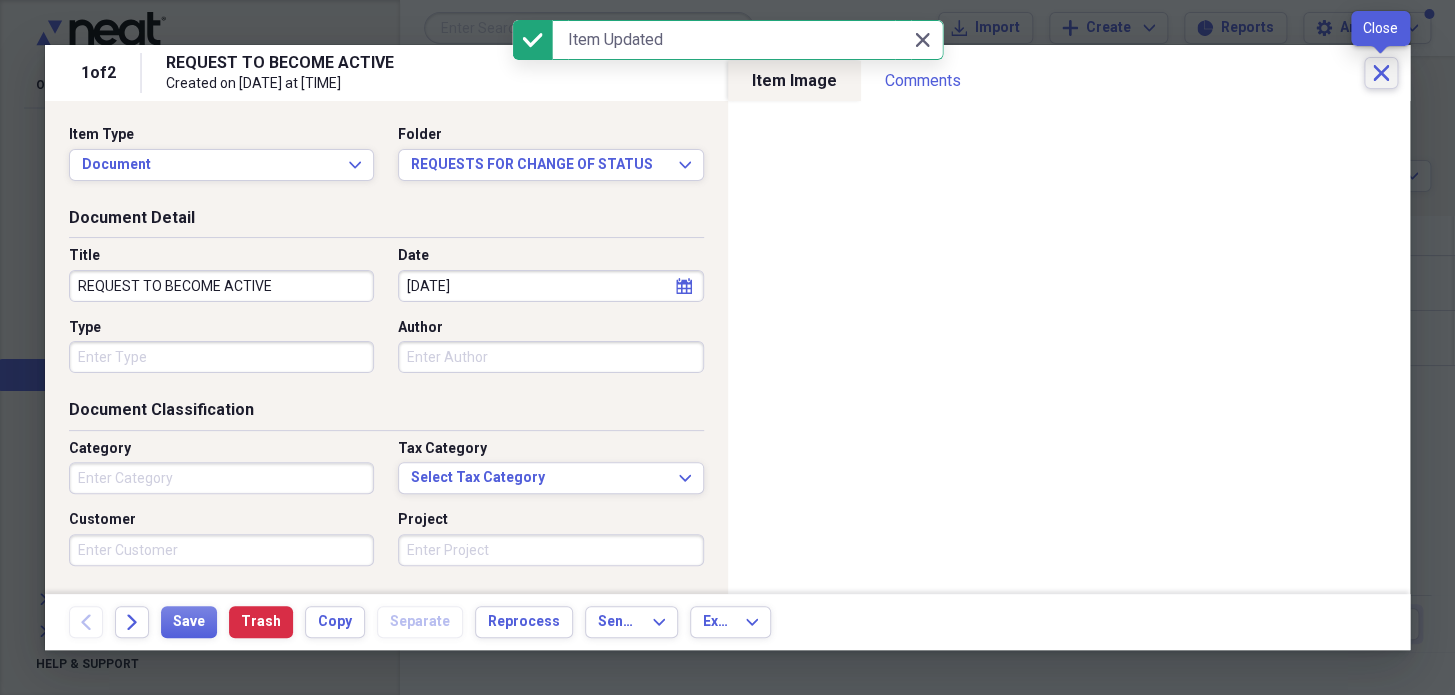click on "Close" 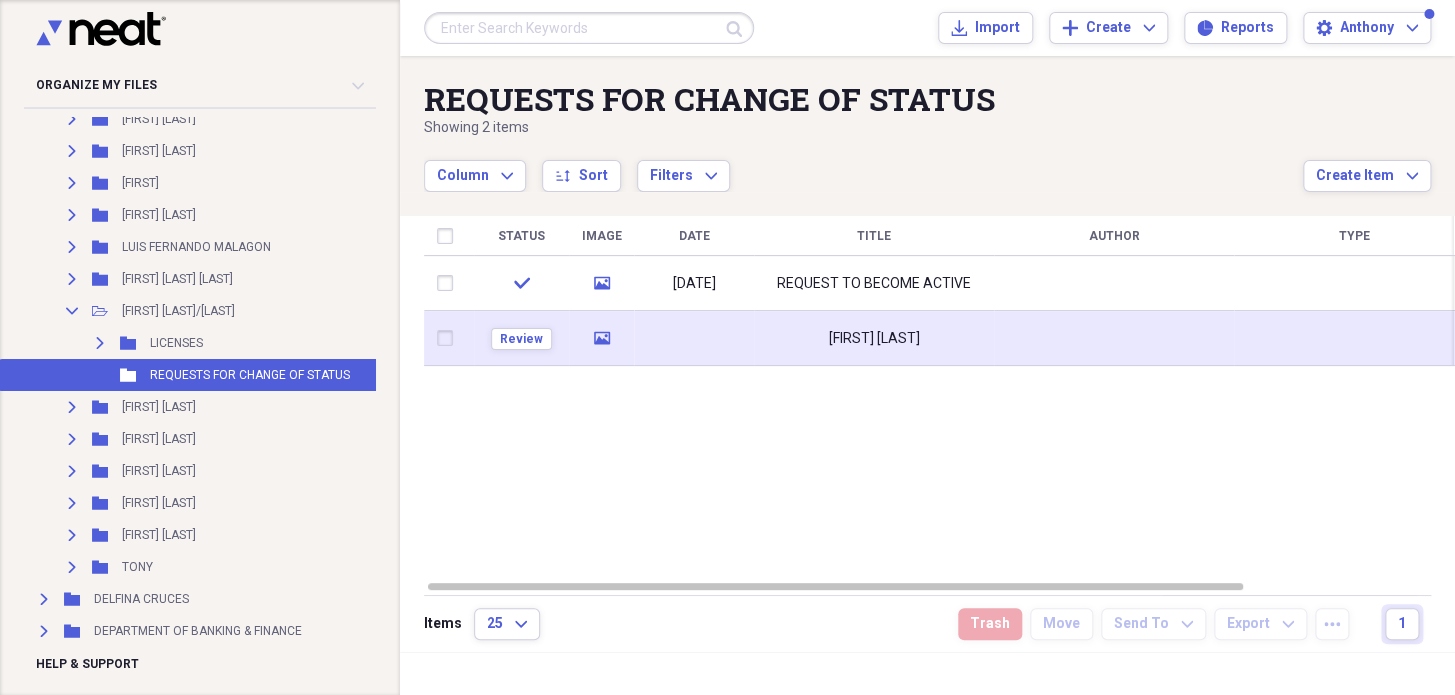 click on "MERCY DAVILA" at bounding box center (874, 338) 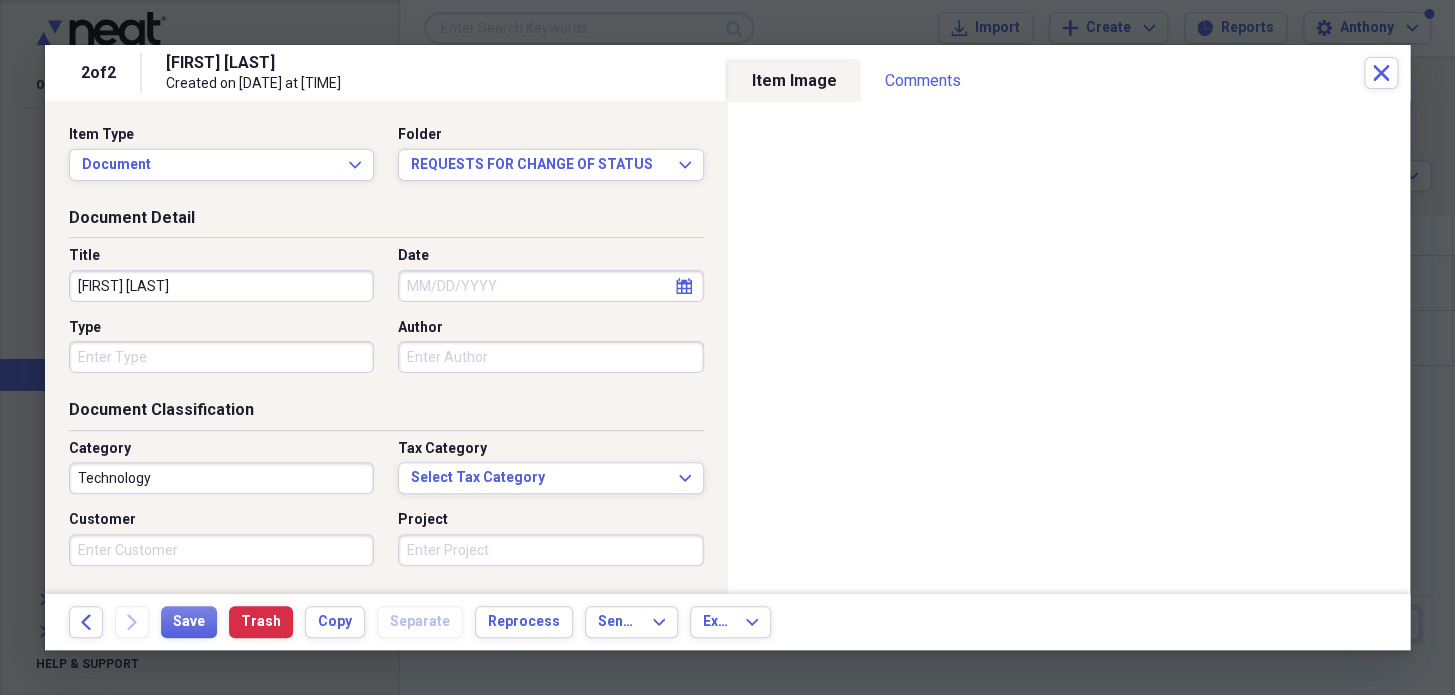 drag, startPoint x: 180, startPoint y: 283, endPoint x: 0, endPoint y: 264, distance: 181 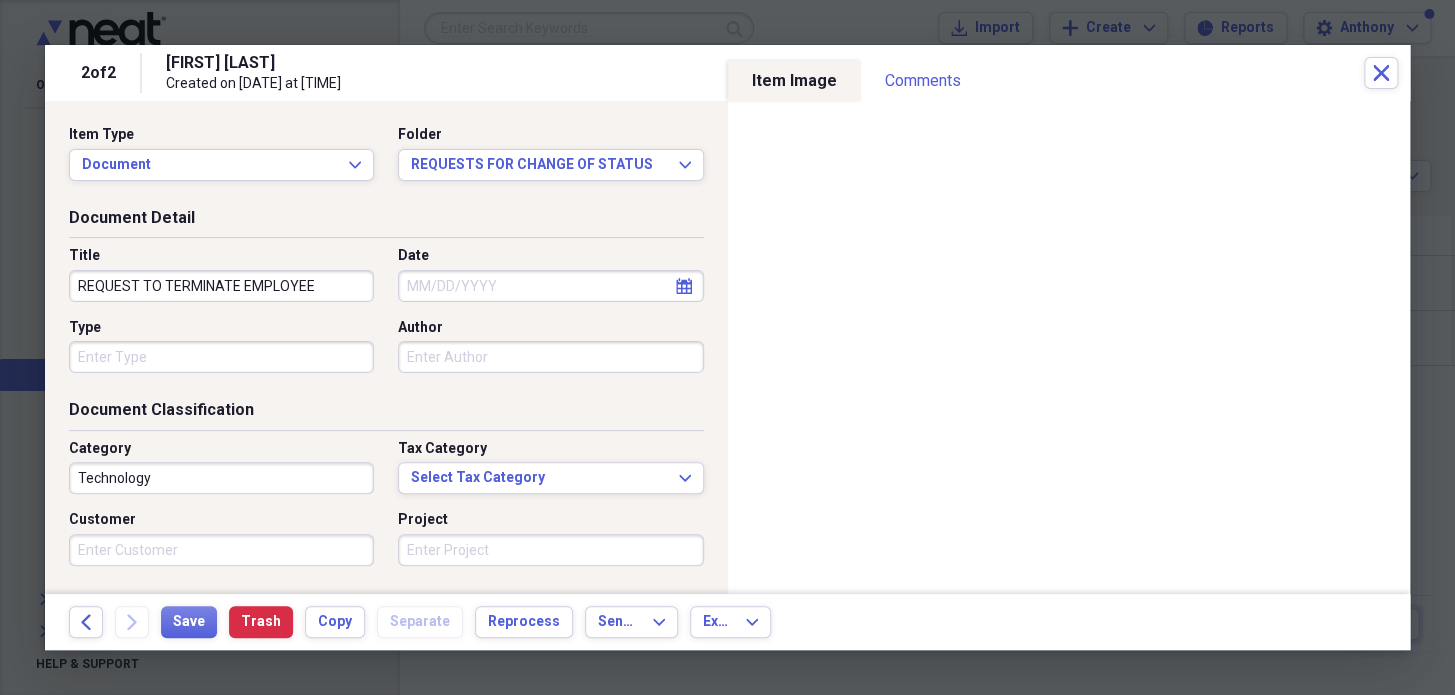 type on "REQUEST TO TERMINATE EMPLOYEE" 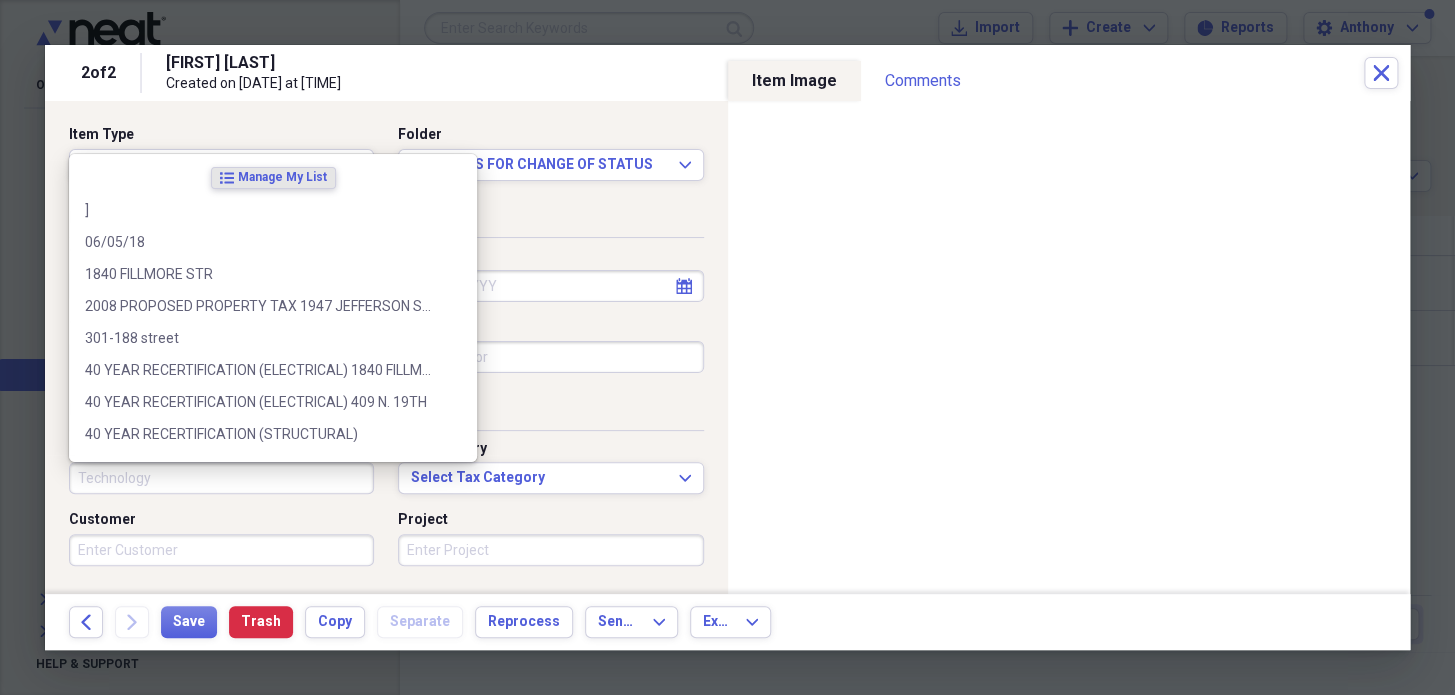 type on "=" 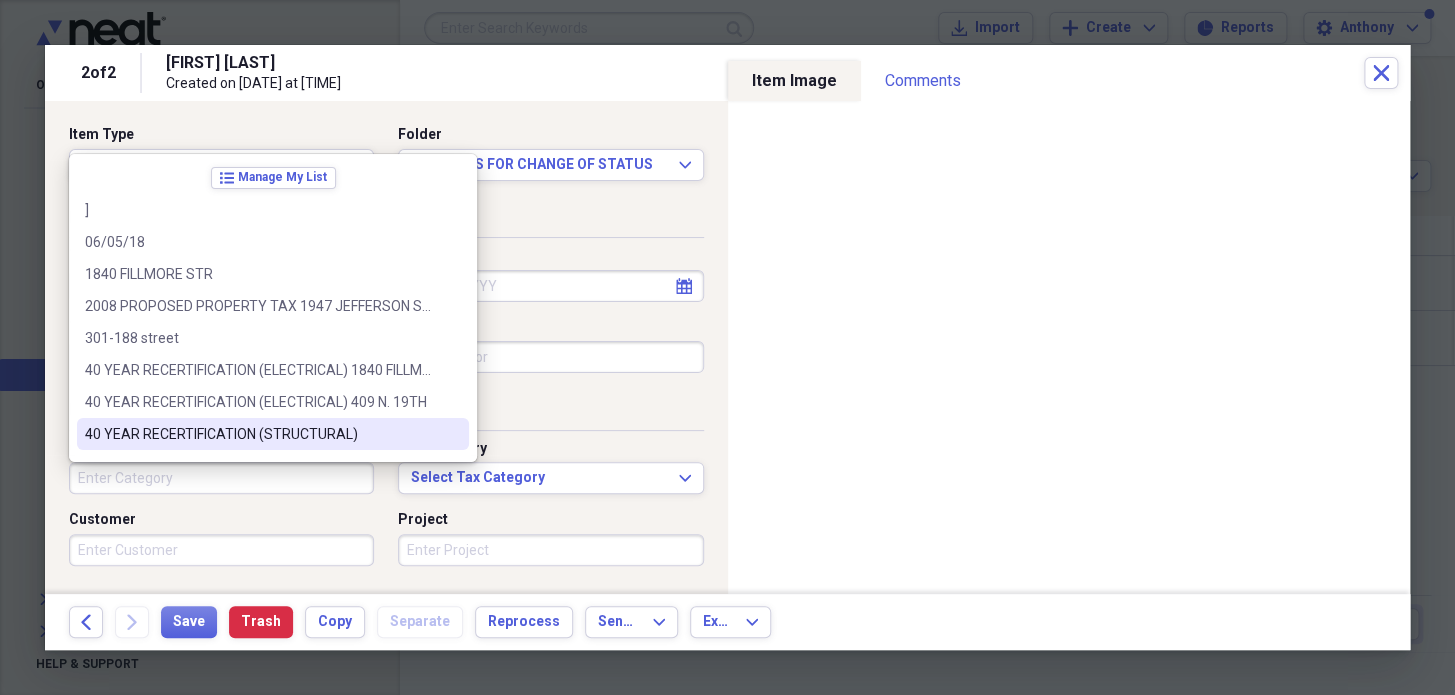 type 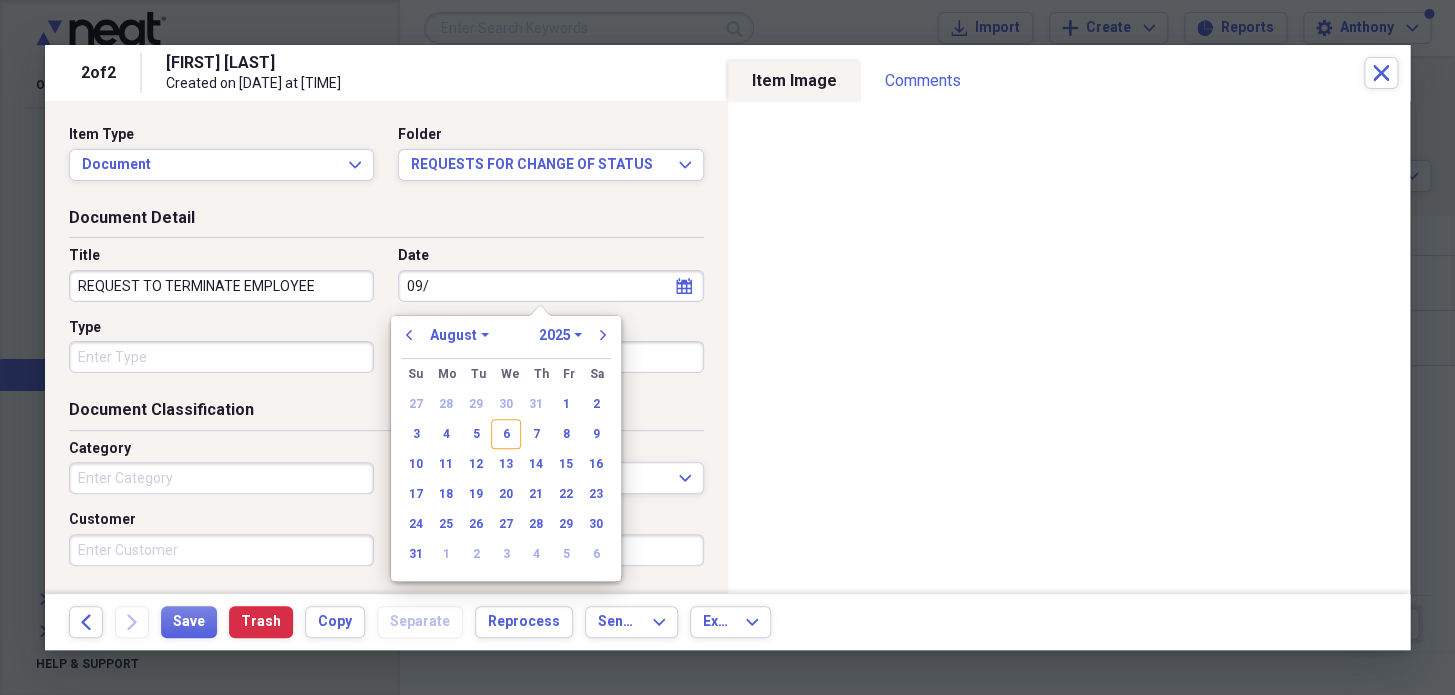 type on "09/" 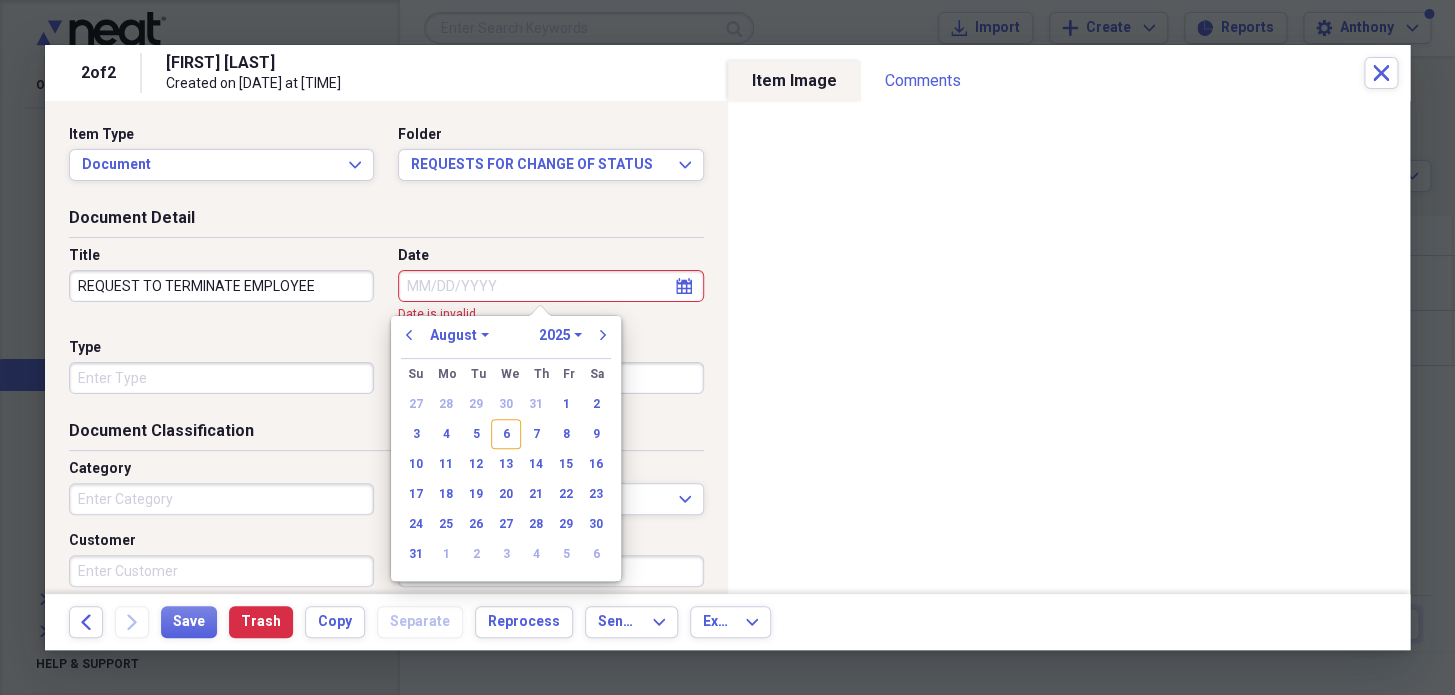 click on "Date" at bounding box center [550, 286] 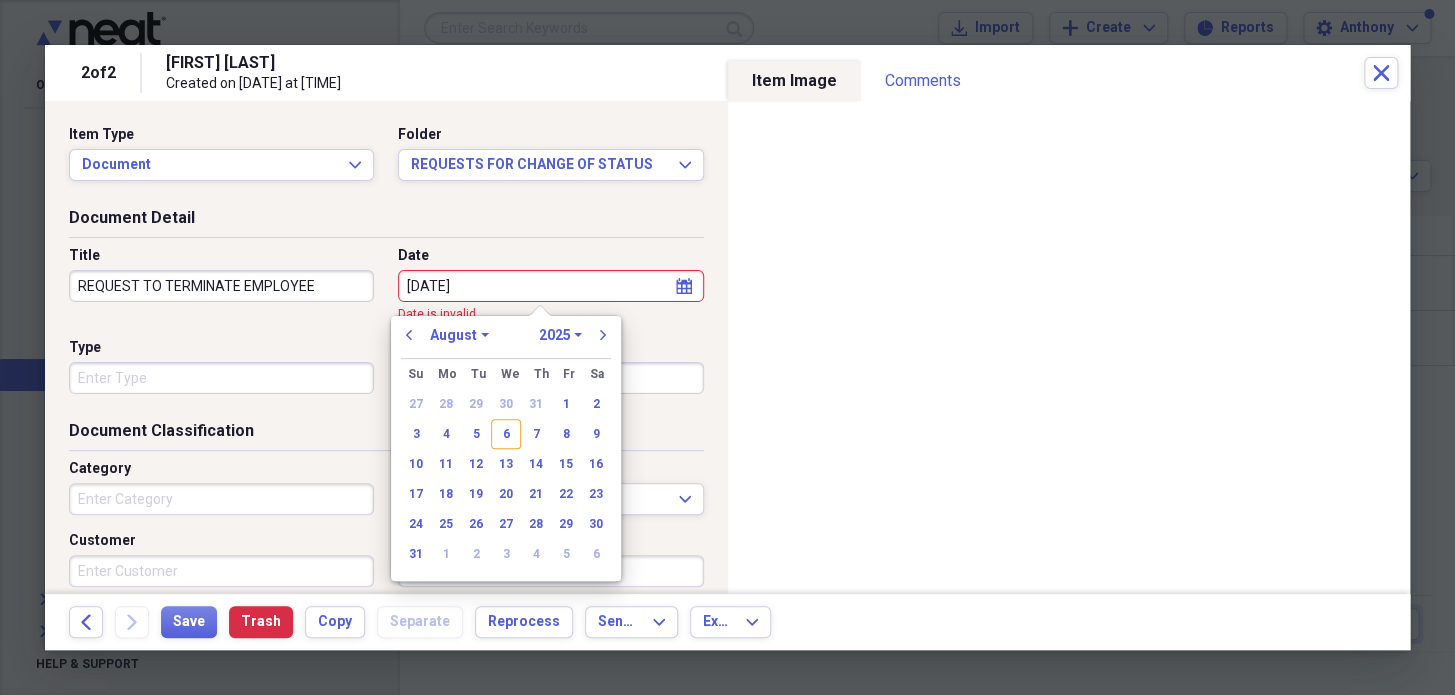type on "09/10/02" 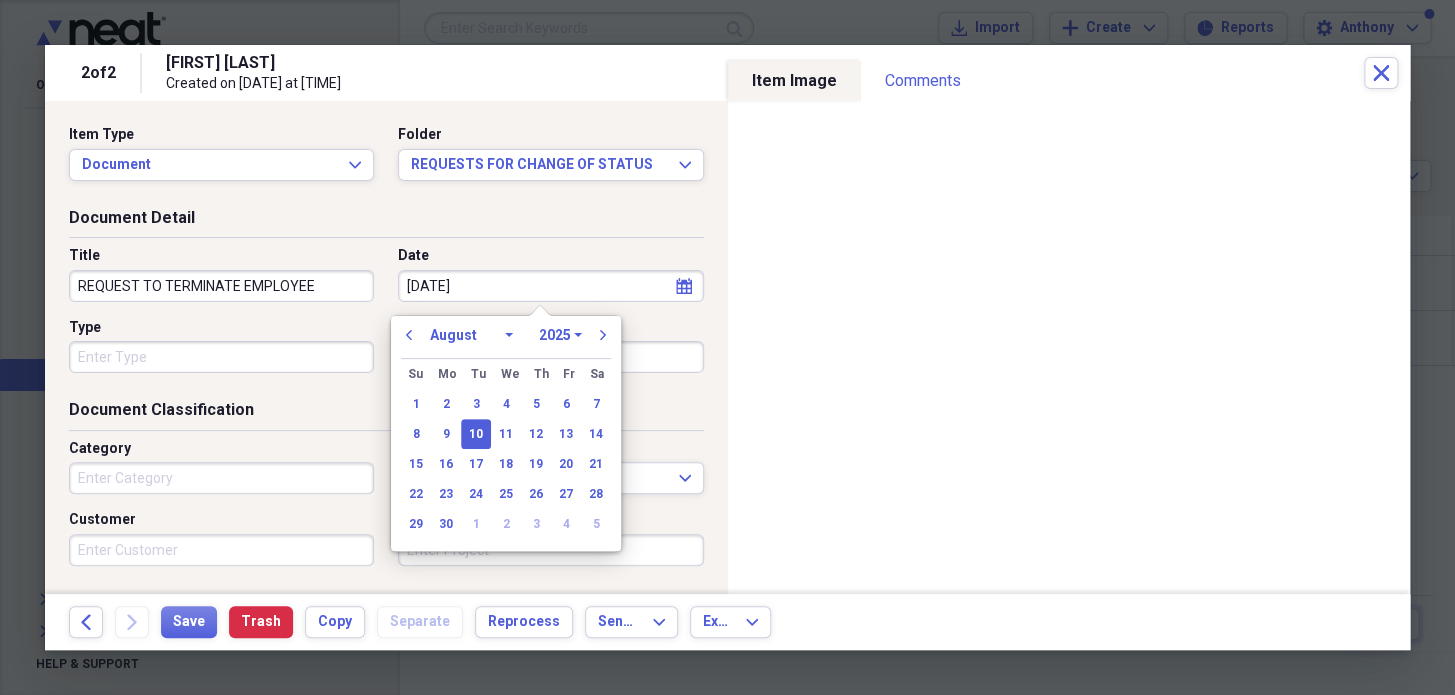 select on "8" 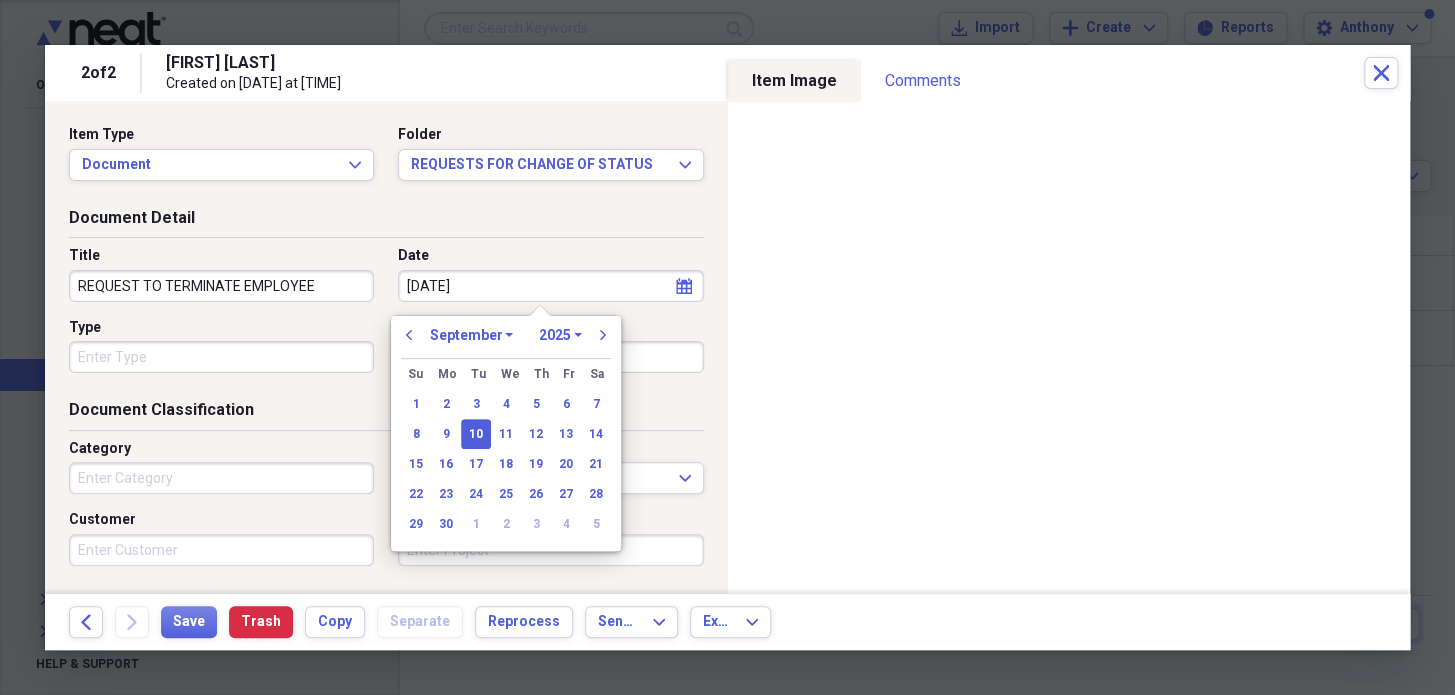 select on "2002" 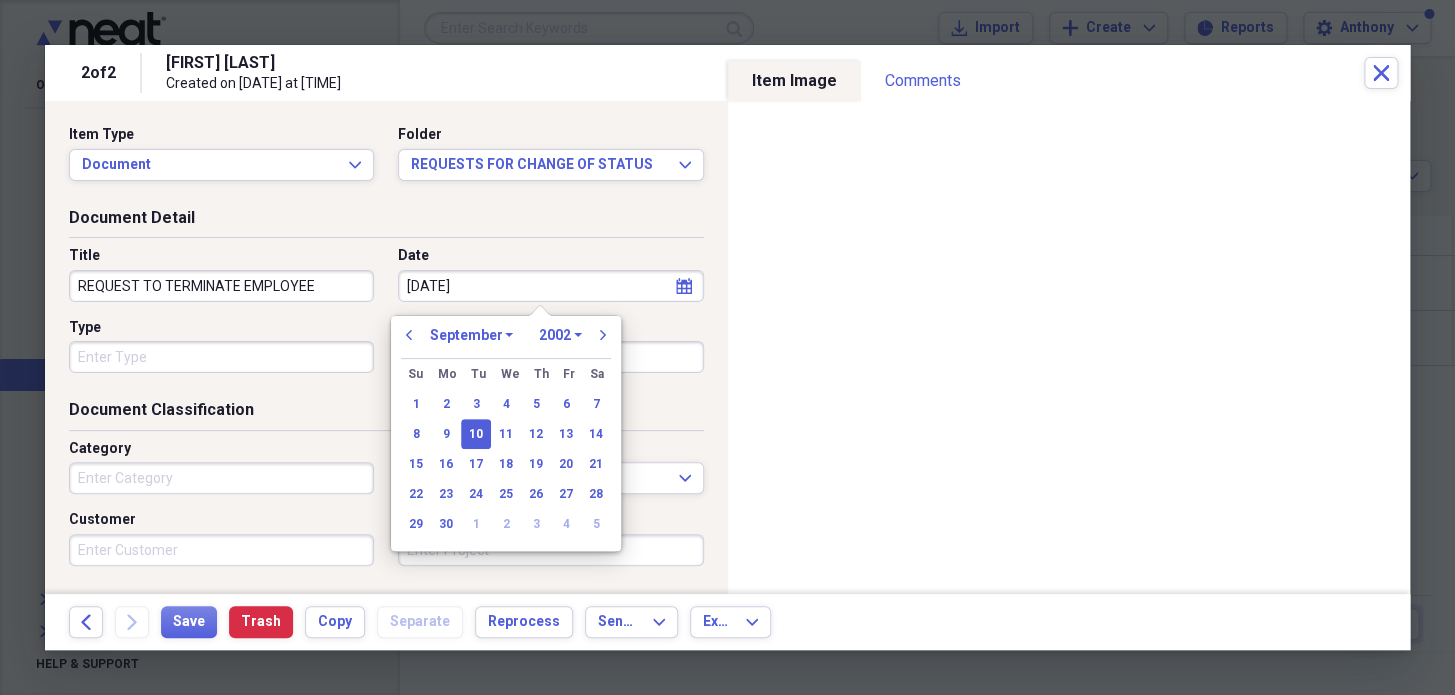 type on "09/10/2002" 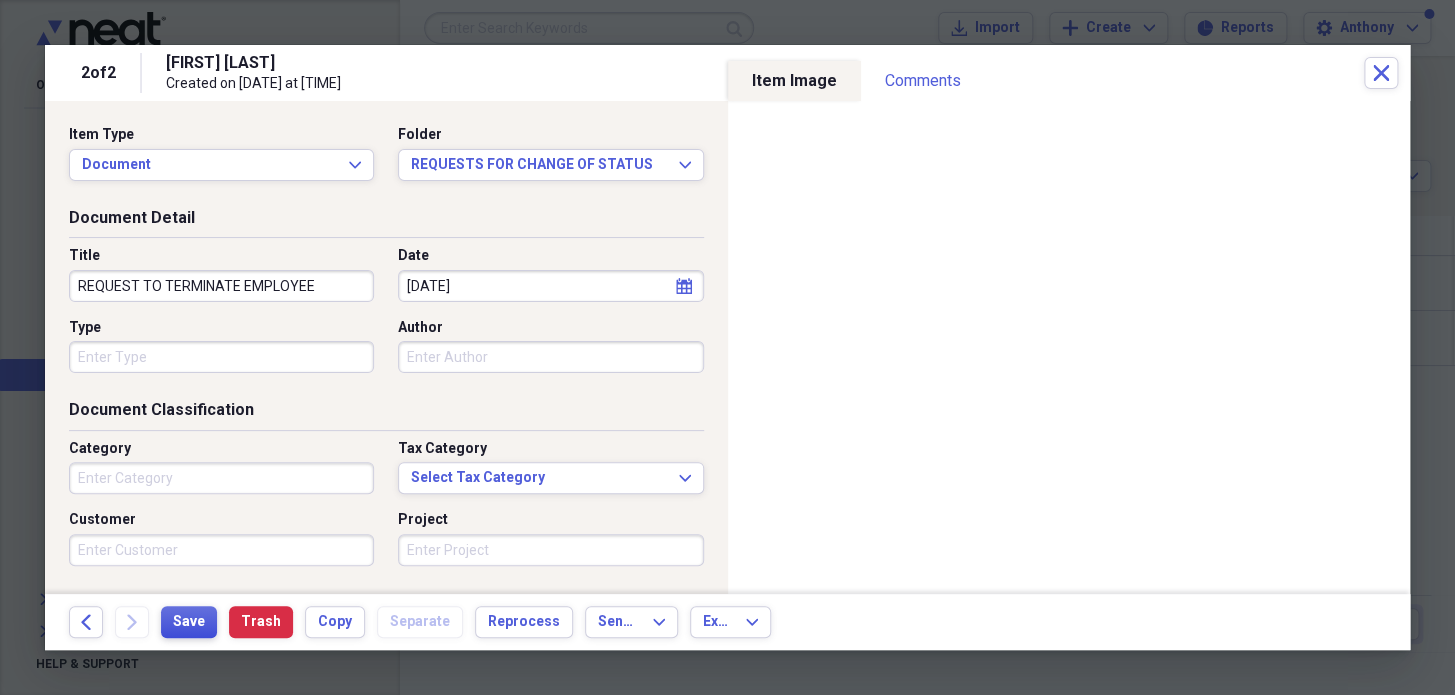 click on "Save" at bounding box center [189, 622] 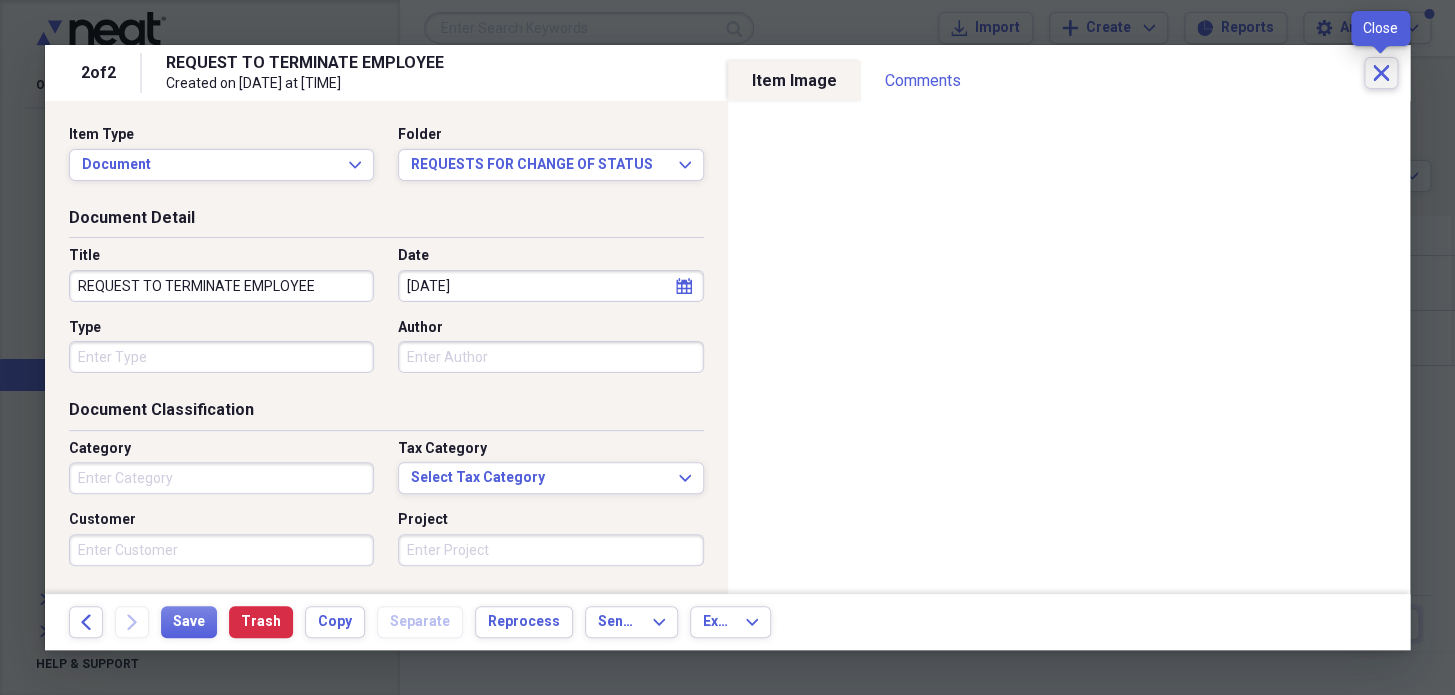 click on "Close" 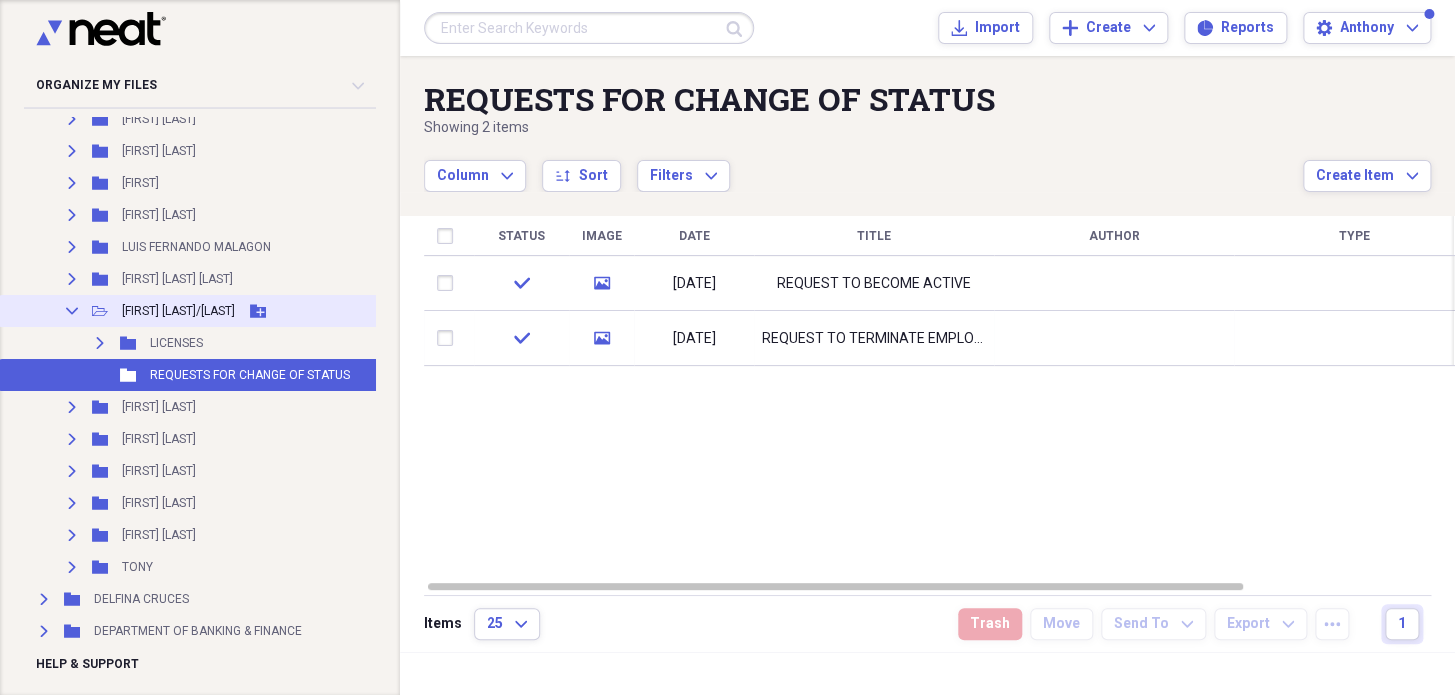 click on "Collapse" 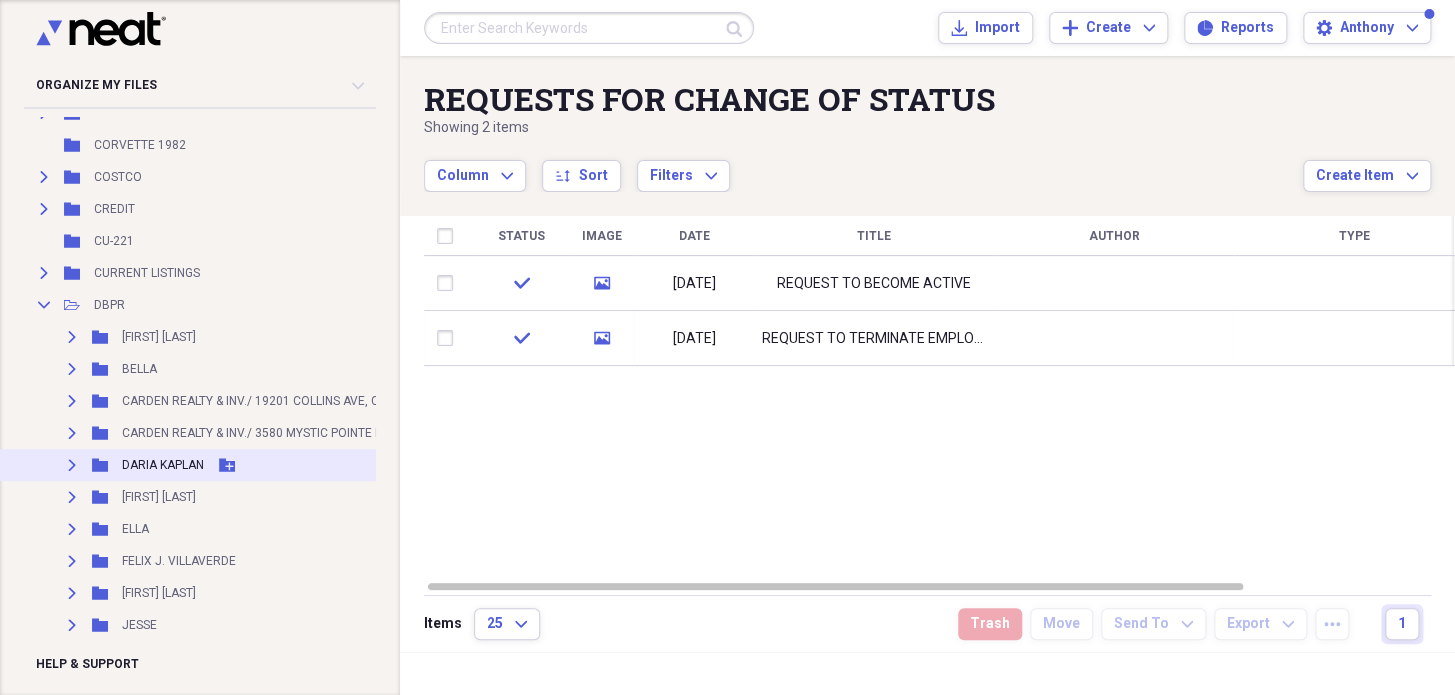 scroll, scrollTop: 4909, scrollLeft: 0, axis: vertical 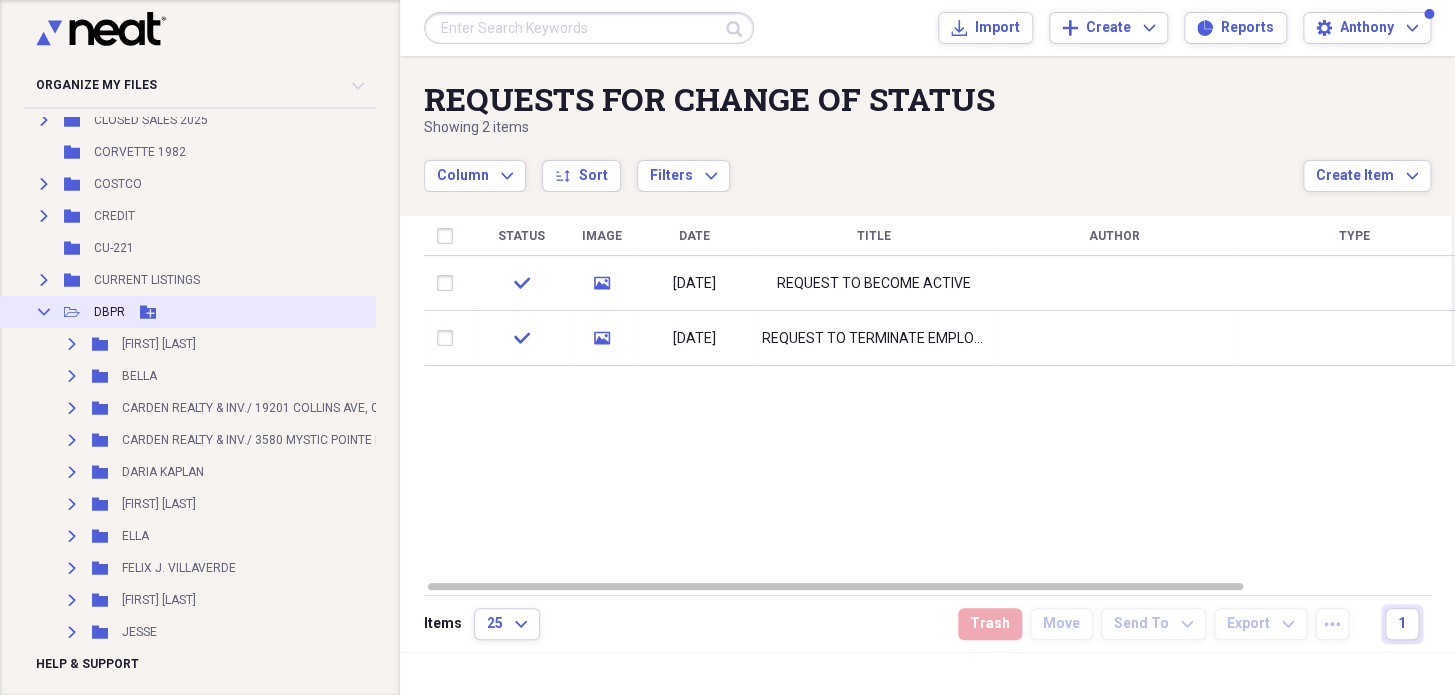 click 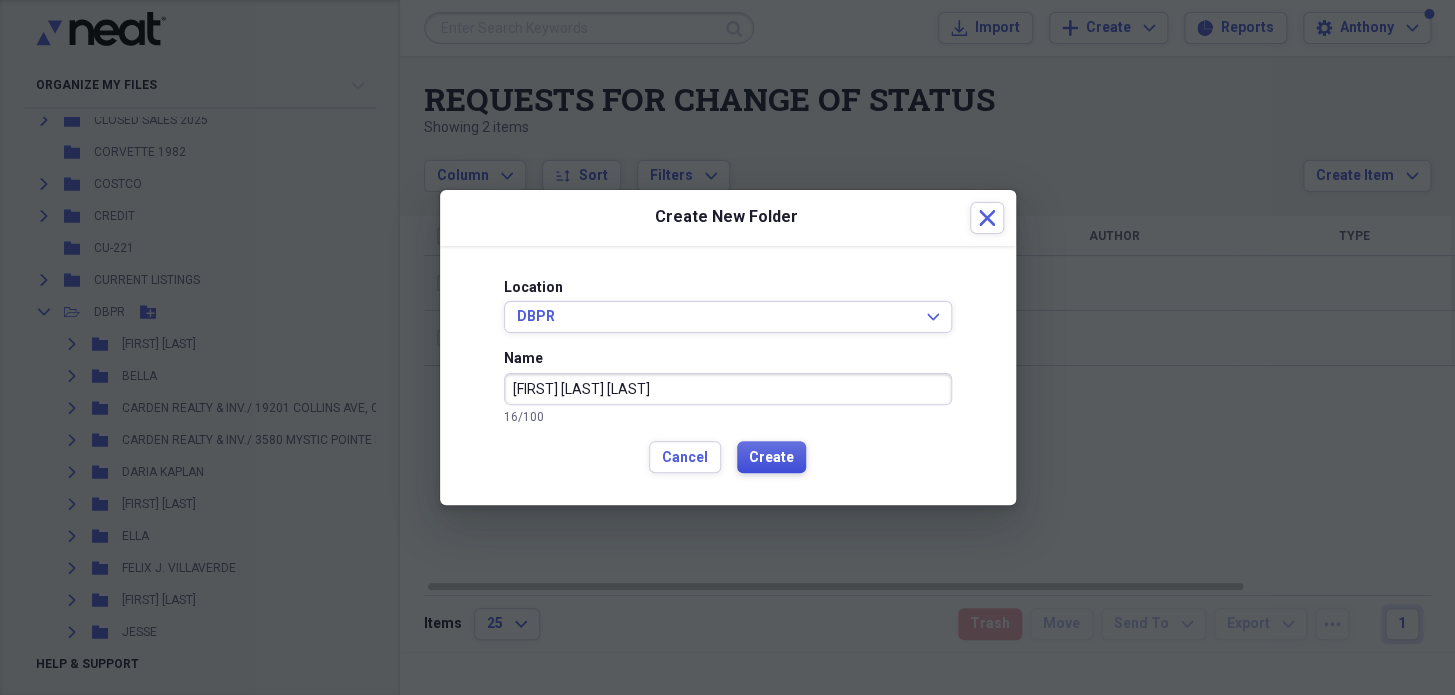type on "MARIA DEL CARMEN" 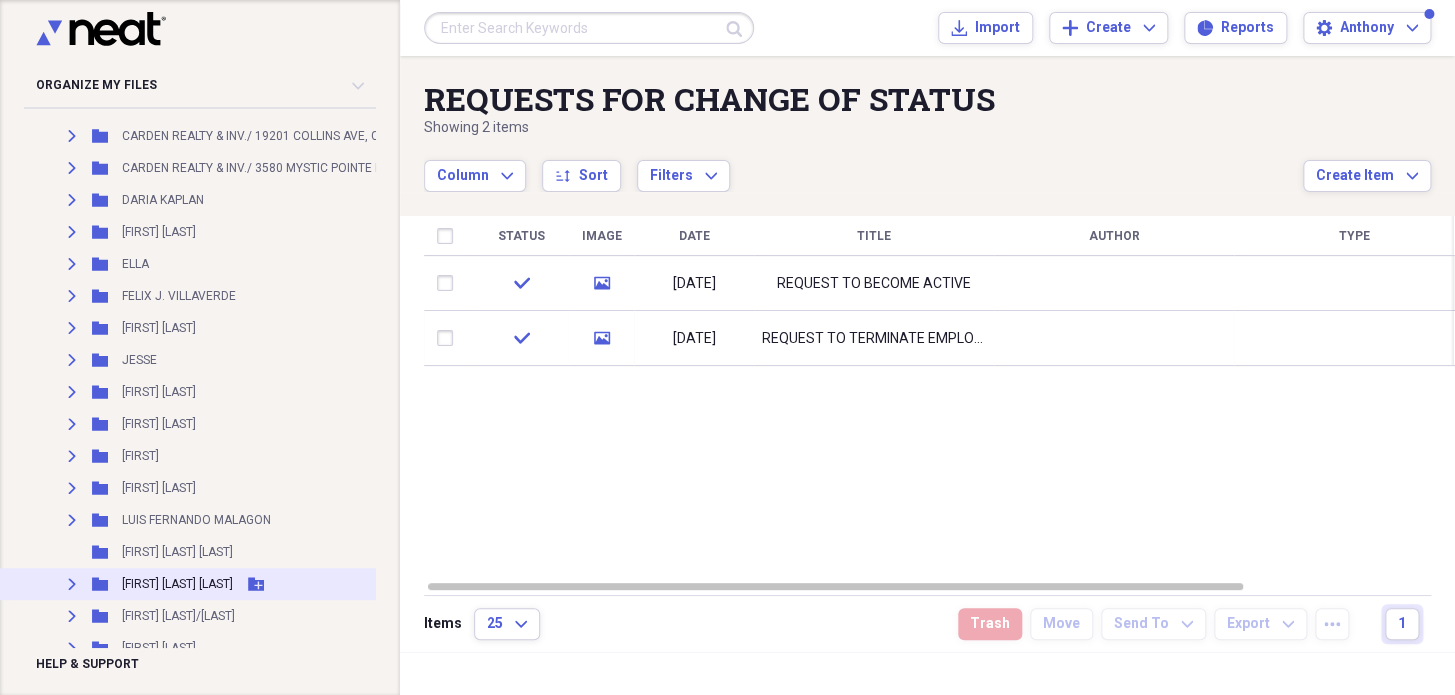 scroll, scrollTop: 5272, scrollLeft: 0, axis: vertical 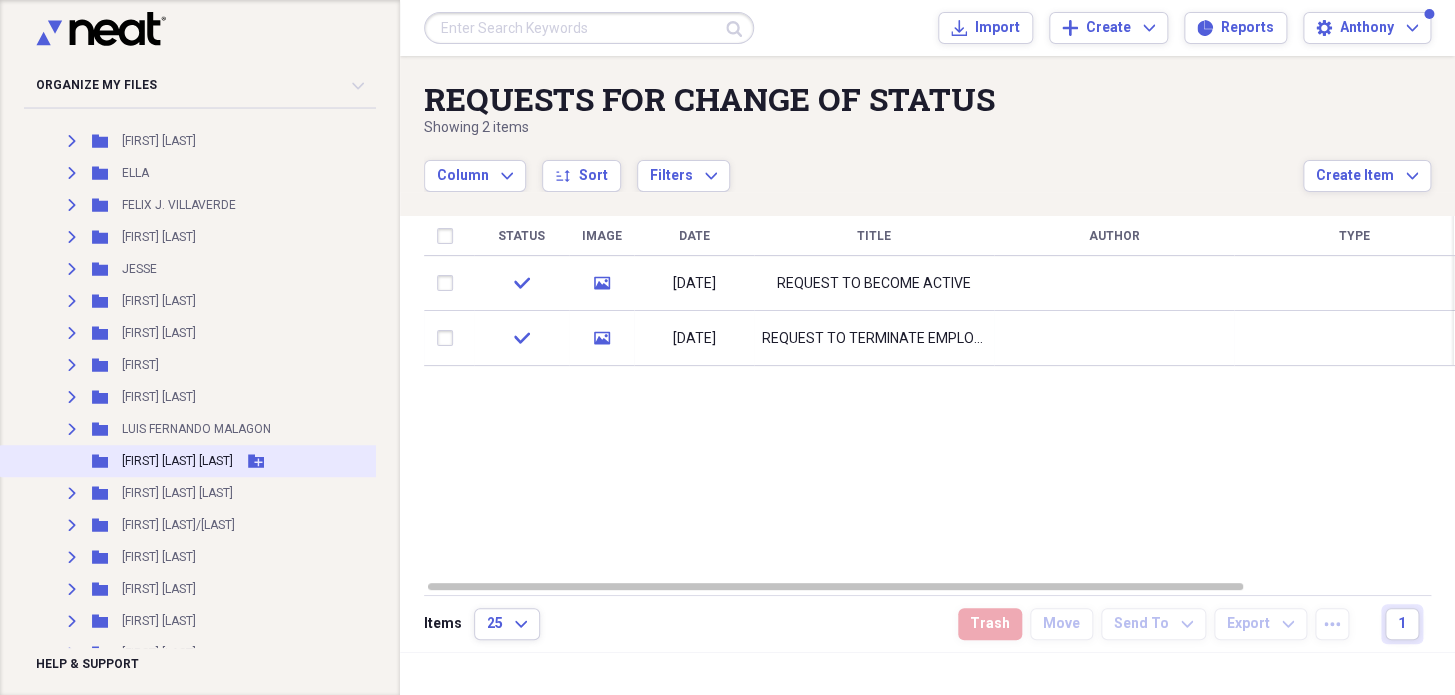 click on "Add Folder" 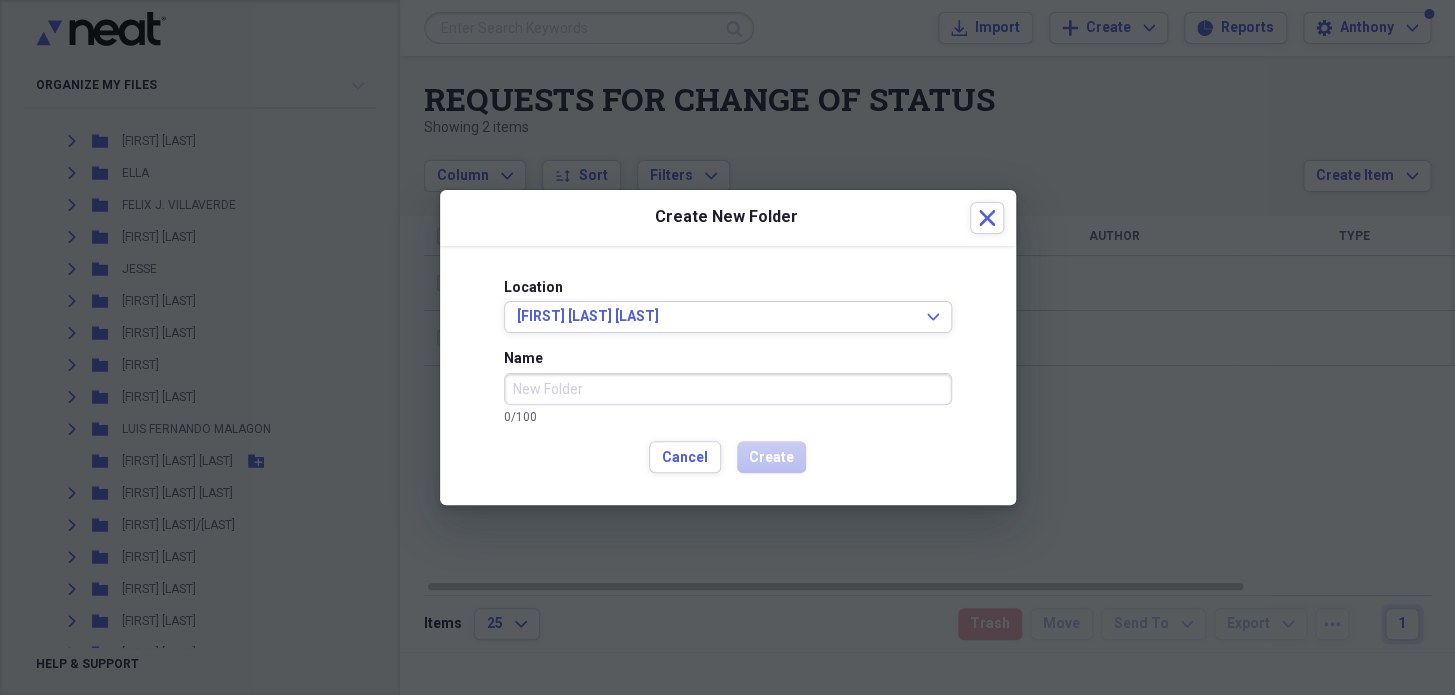 click on "Name" at bounding box center (728, 389) 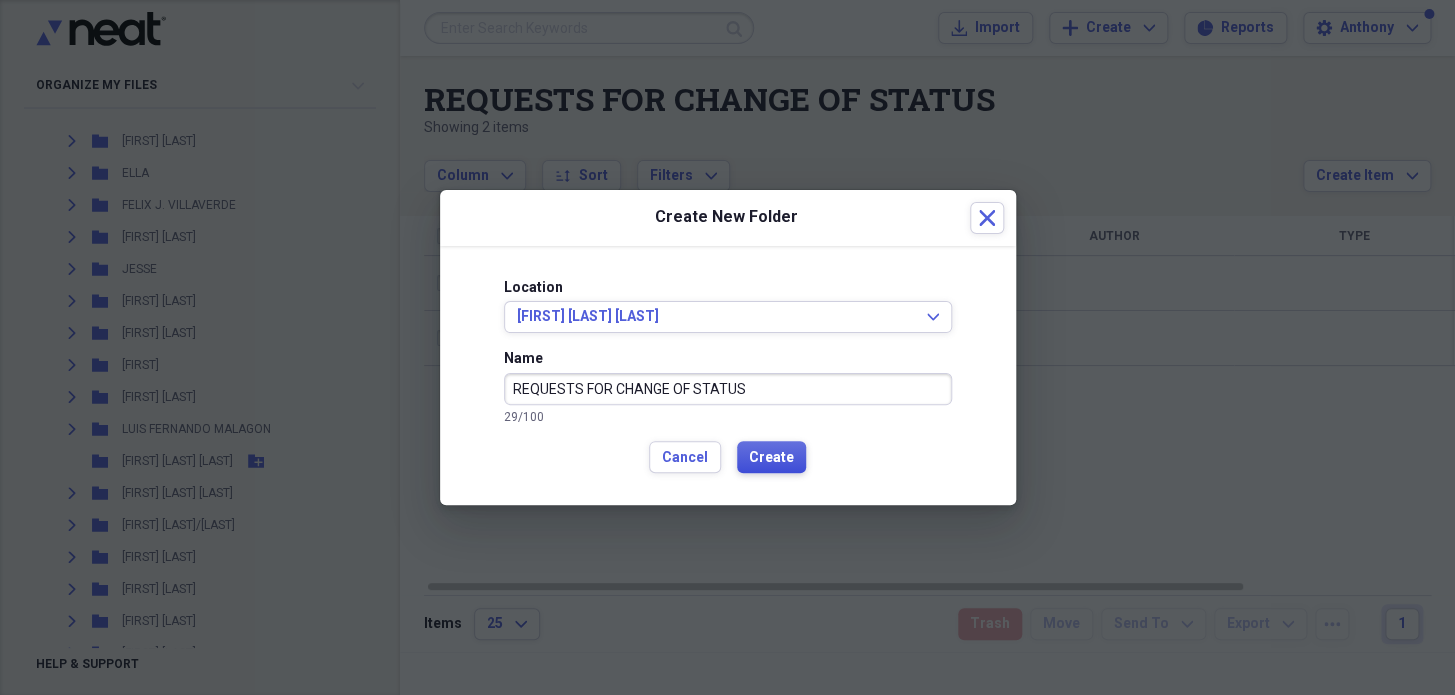 type on "REQUESTS FOR CHANGE OF STATUS" 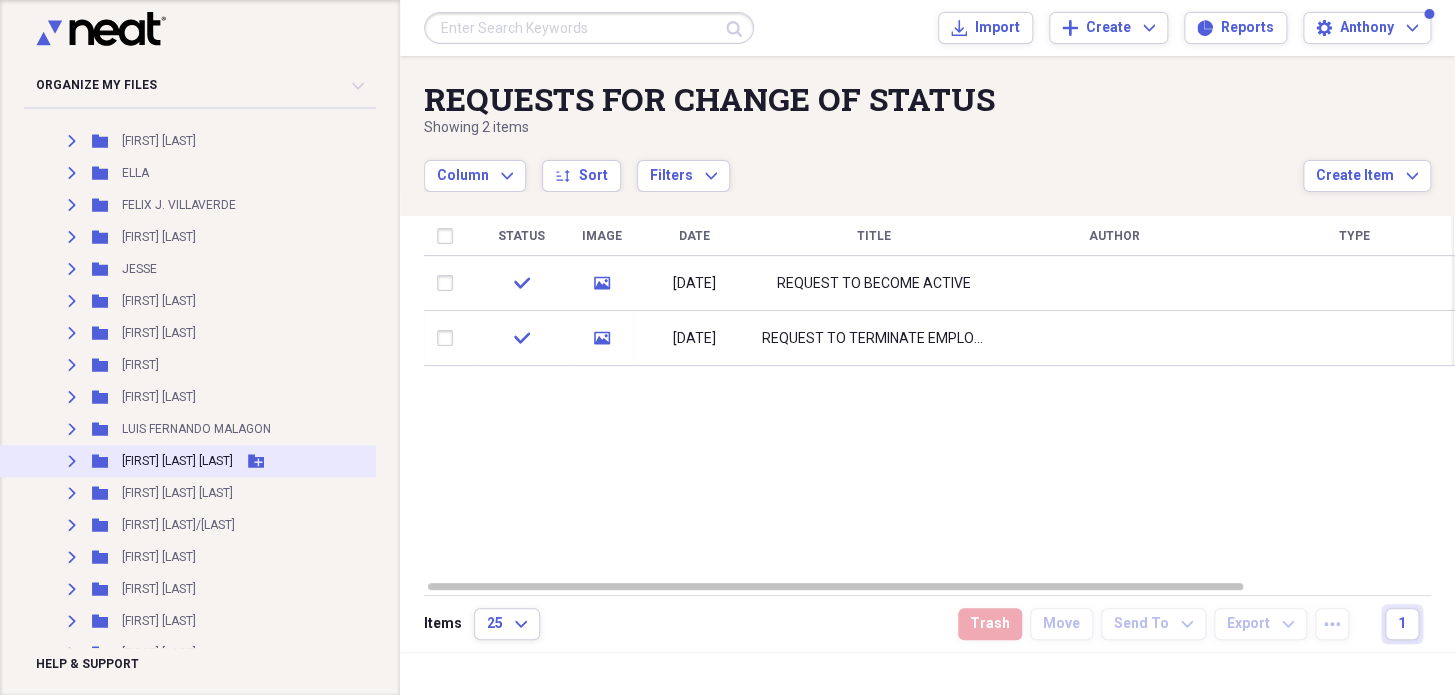 click 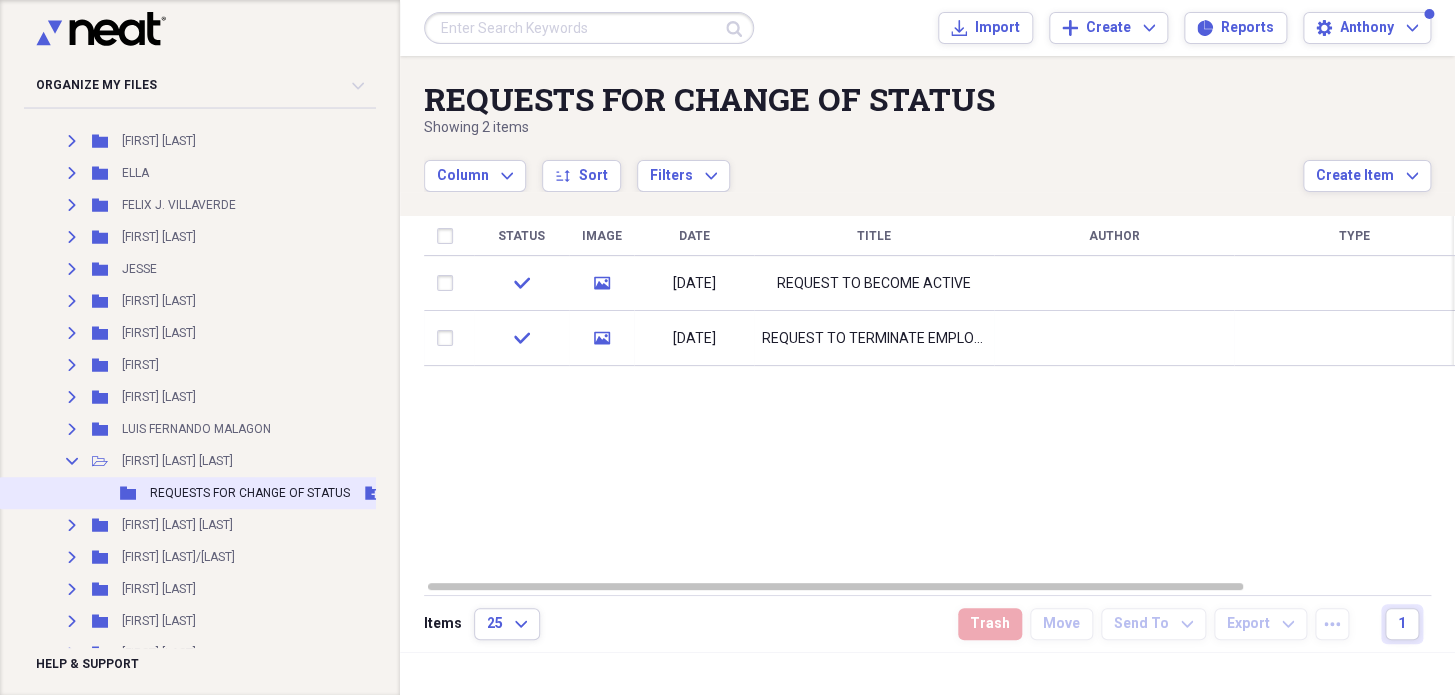 click on "REQUESTS FOR CHANGE OF STATUS" at bounding box center (250, 493) 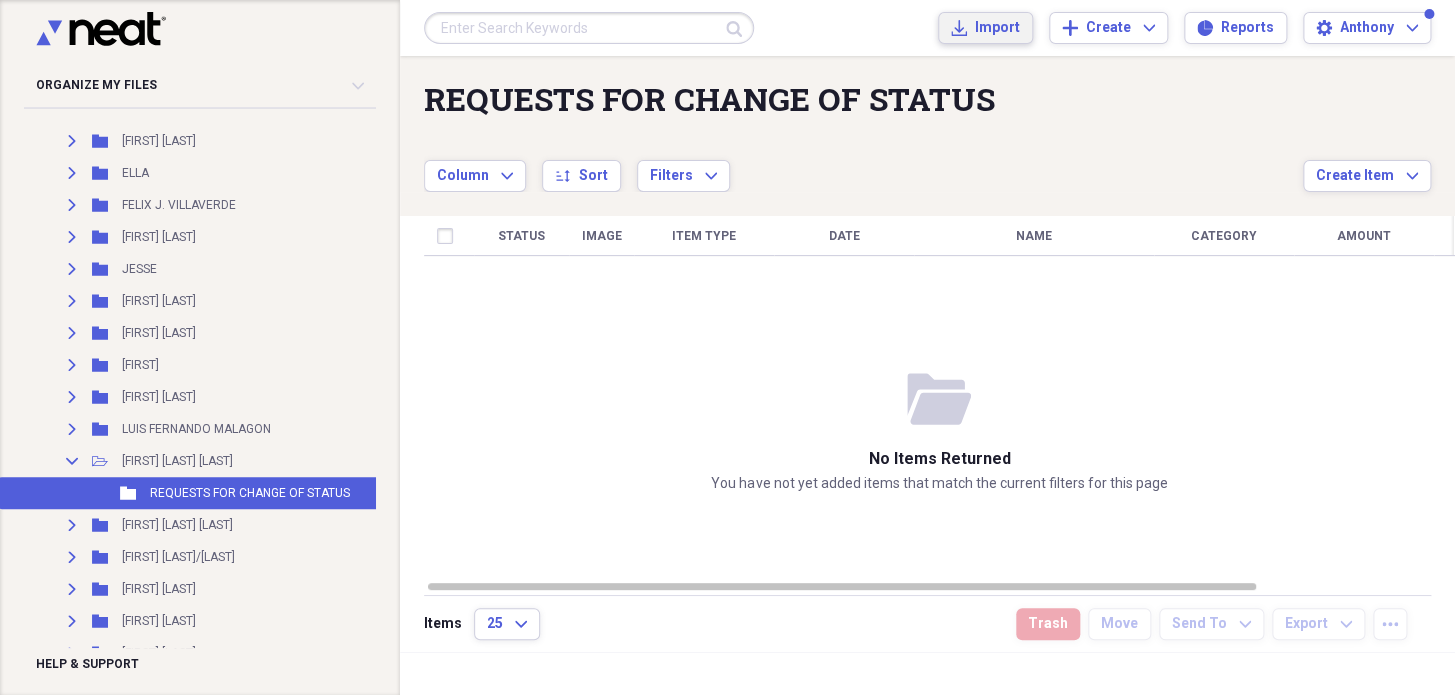 click on "Import Import" at bounding box center (985, 28) 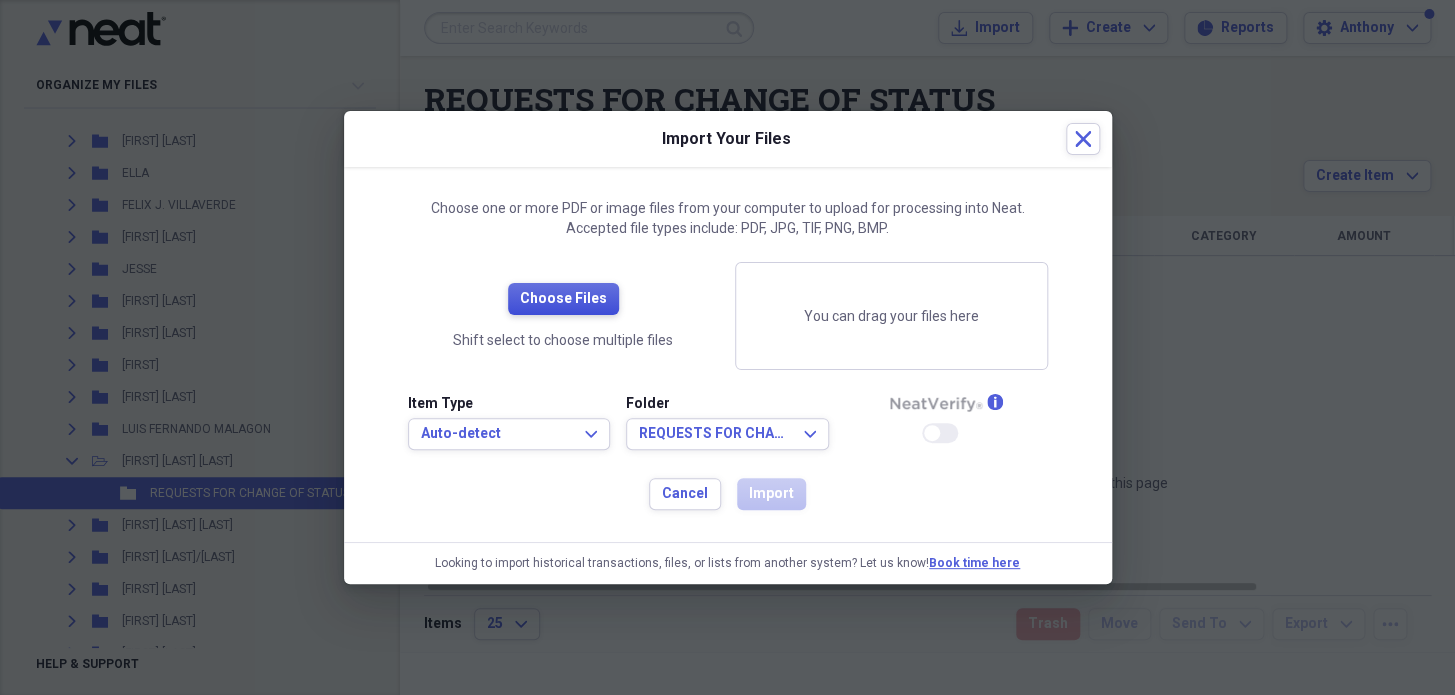 click on "Choose Files" at bounding box center [563, 299] 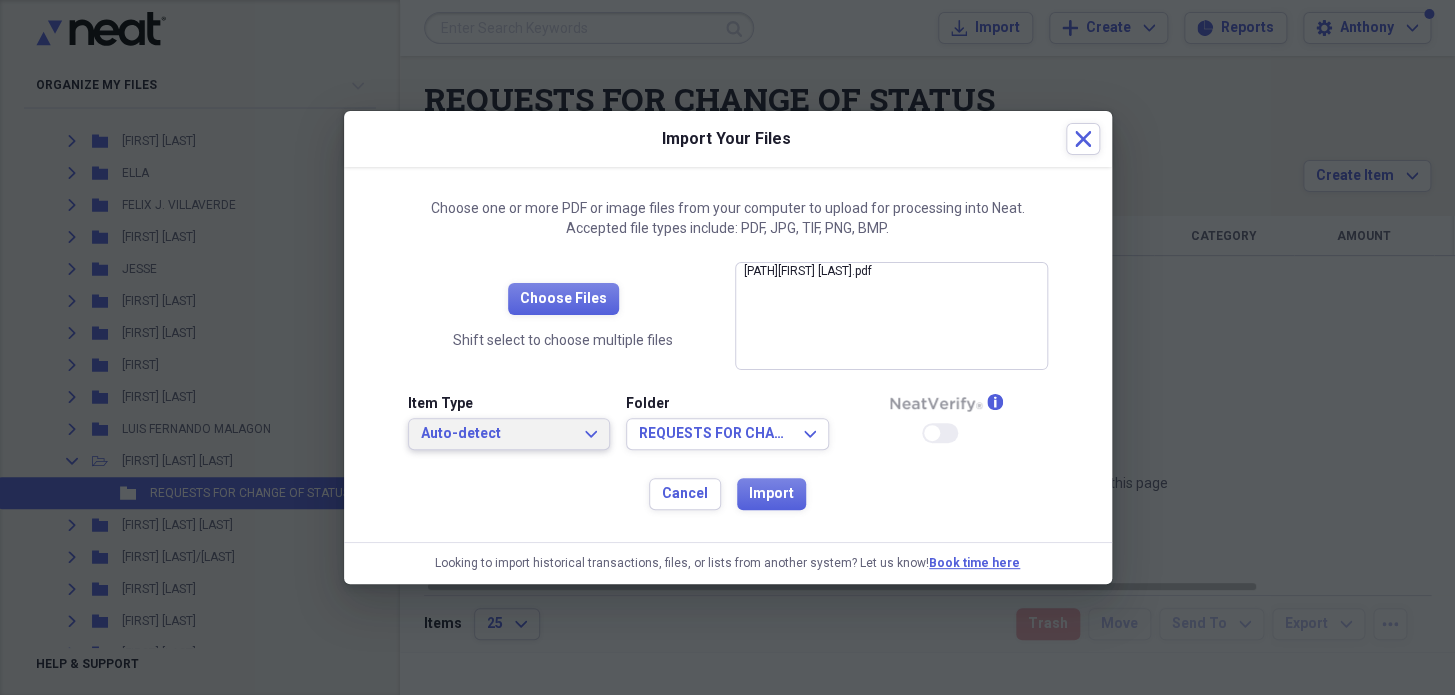 click on "Auto-detect Expand" at bounding box center (509, 434) 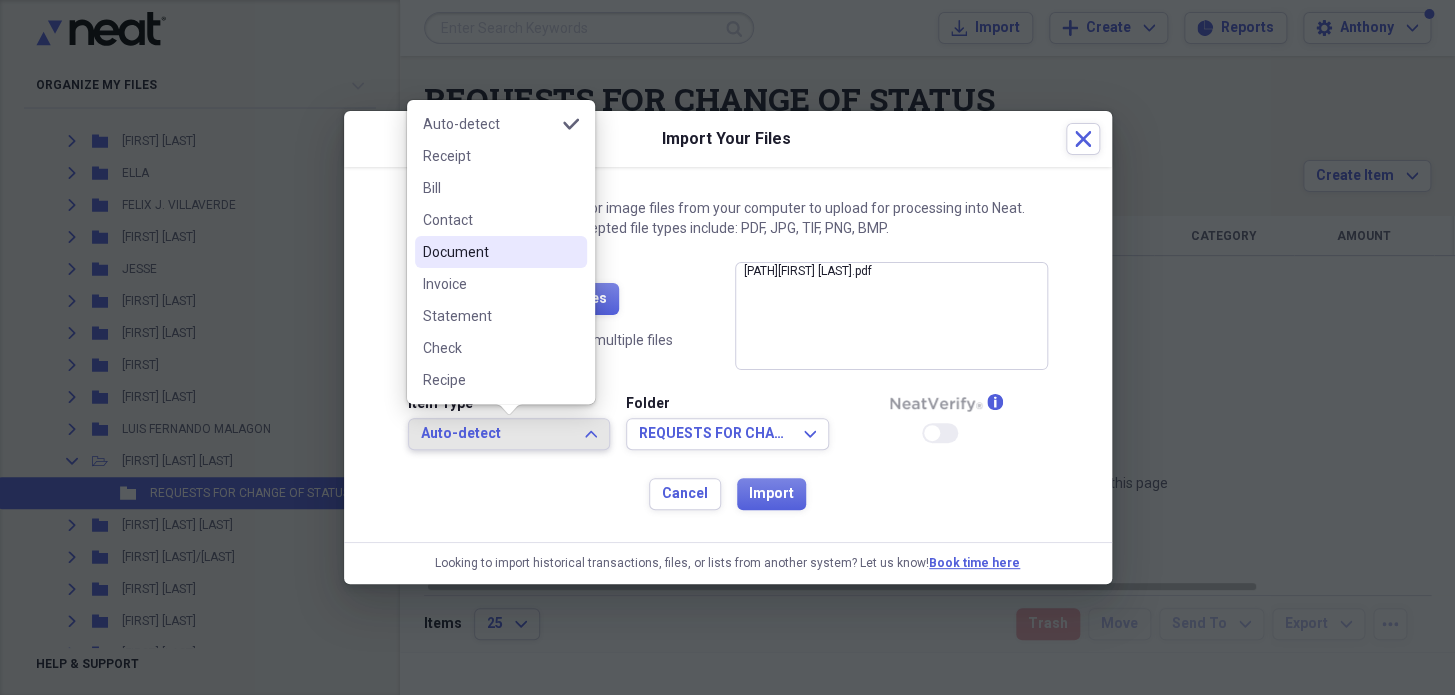 click on "Document" at bounding box center (489, 252) 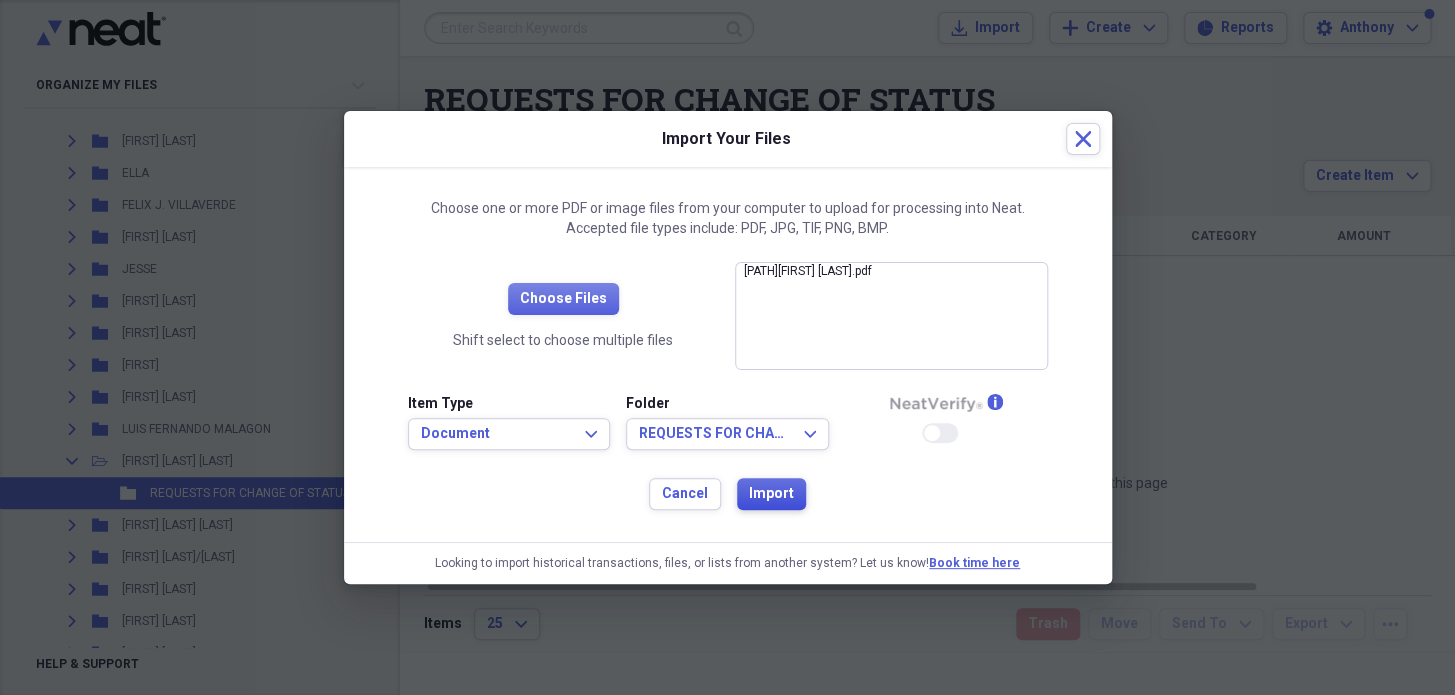 click on "Import" at bounding box center (771, 494) 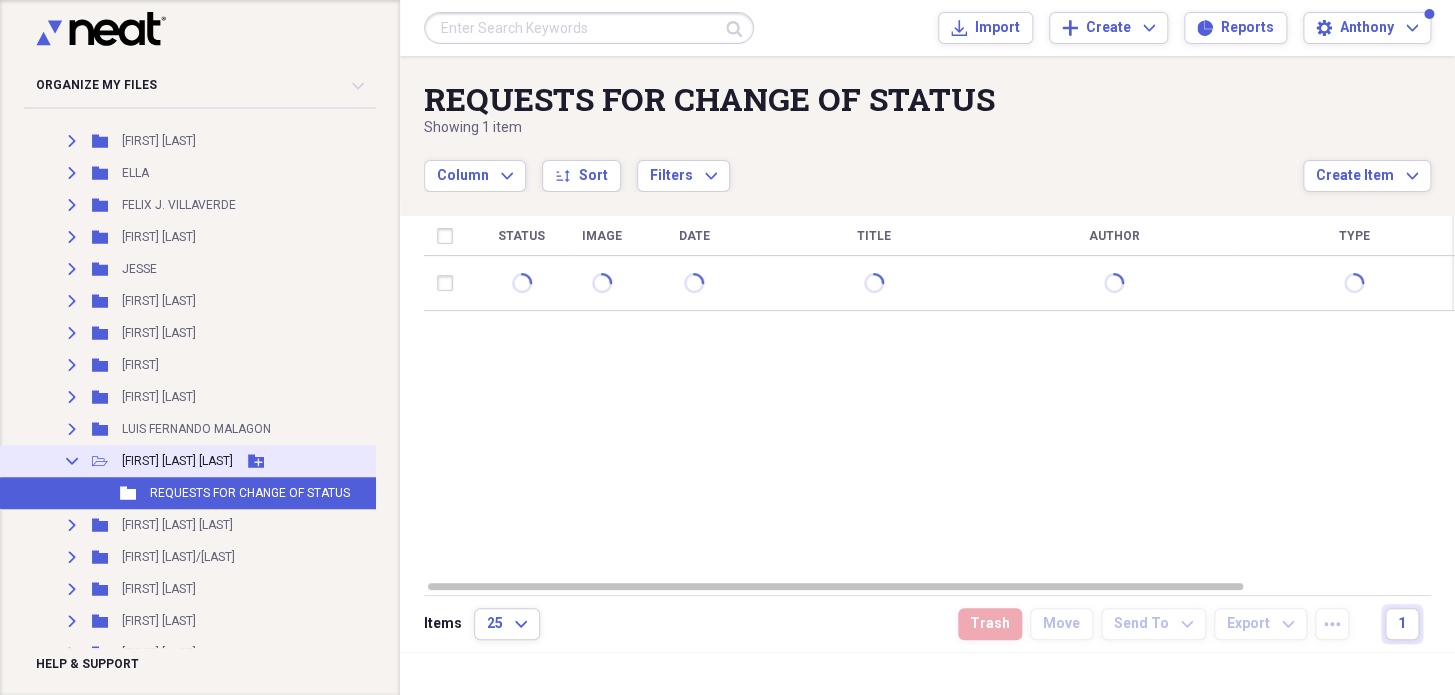 click on "MARIA DEL CARMEN" at bounding box center (177, 461) 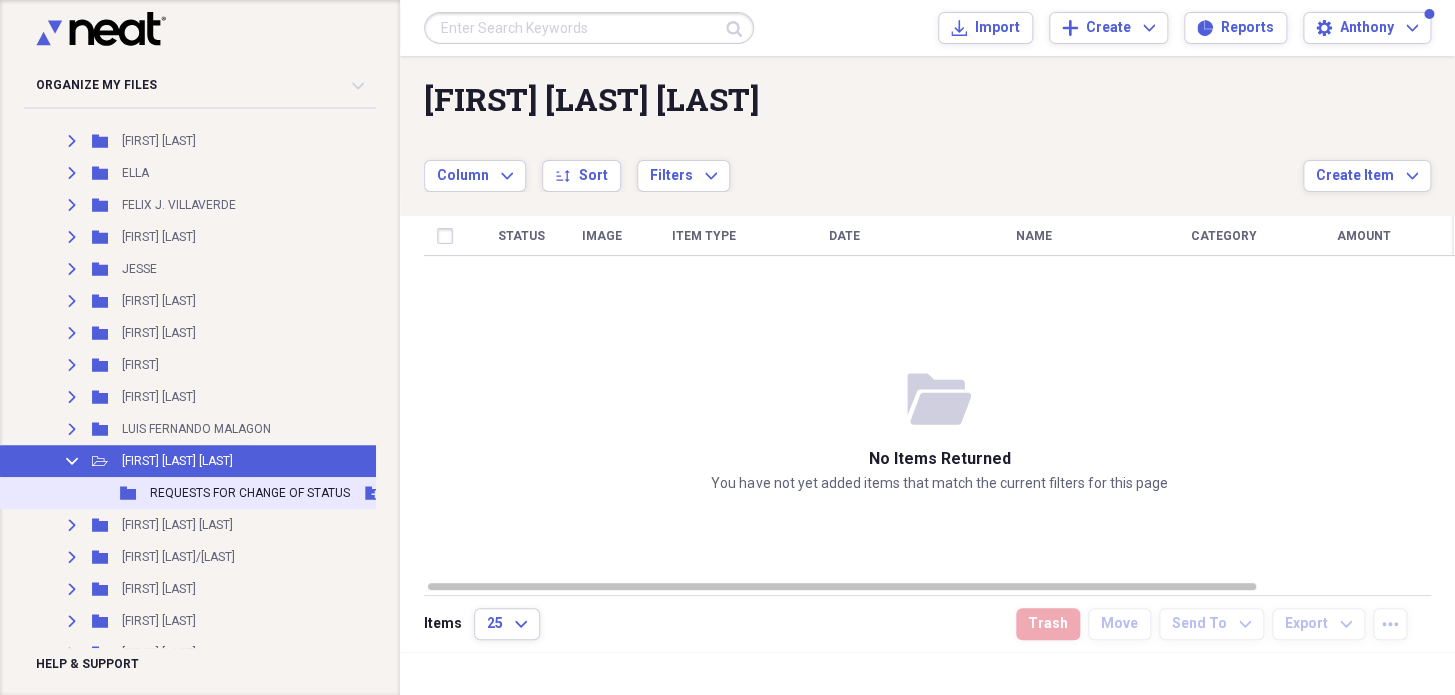 click on "REQUESTS FOR CHANGE OF STATUS" at bounding box center [250, 493] 